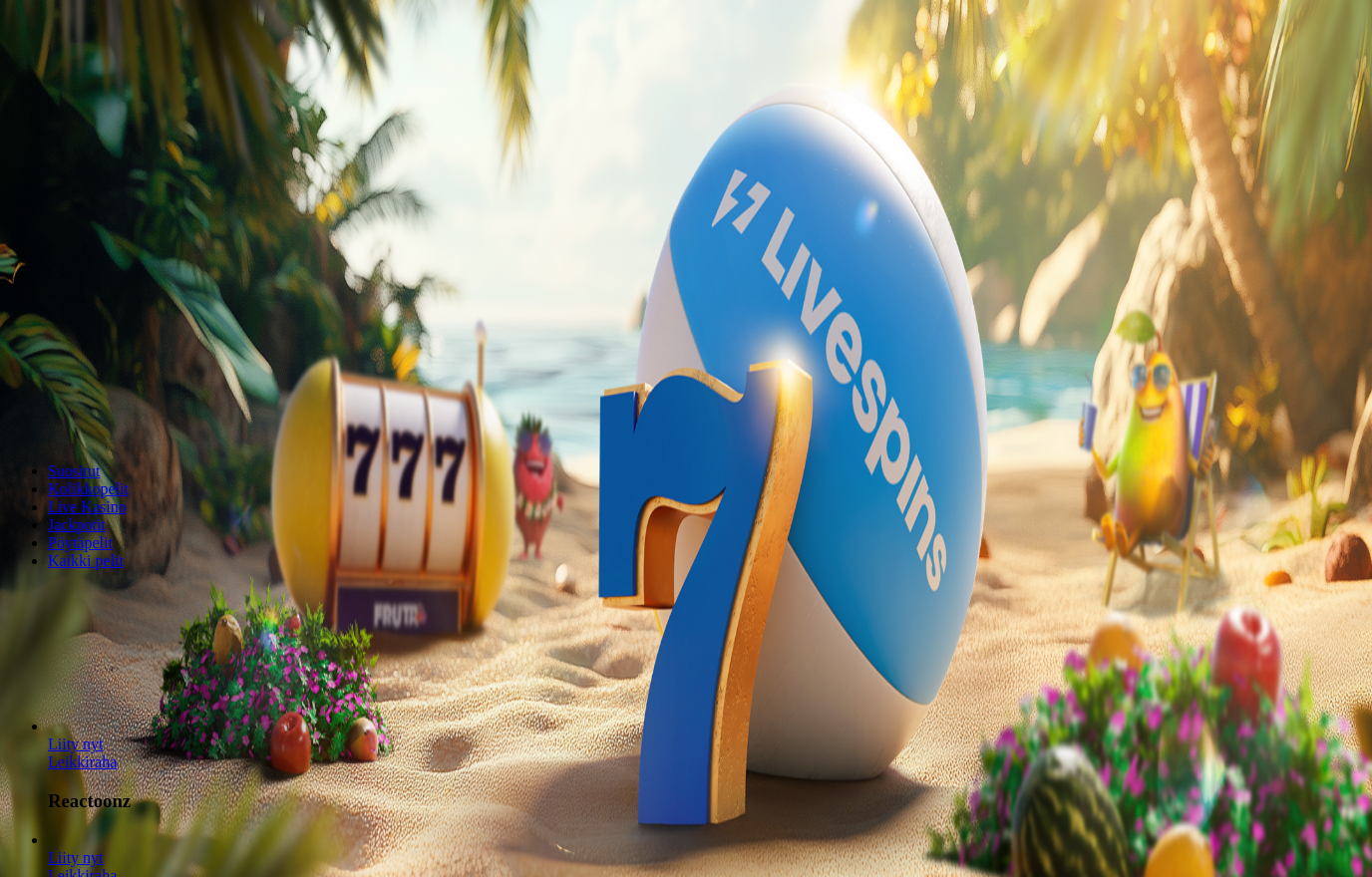scroll, scrollTop: 0, scrollLeft: 0, axis: both 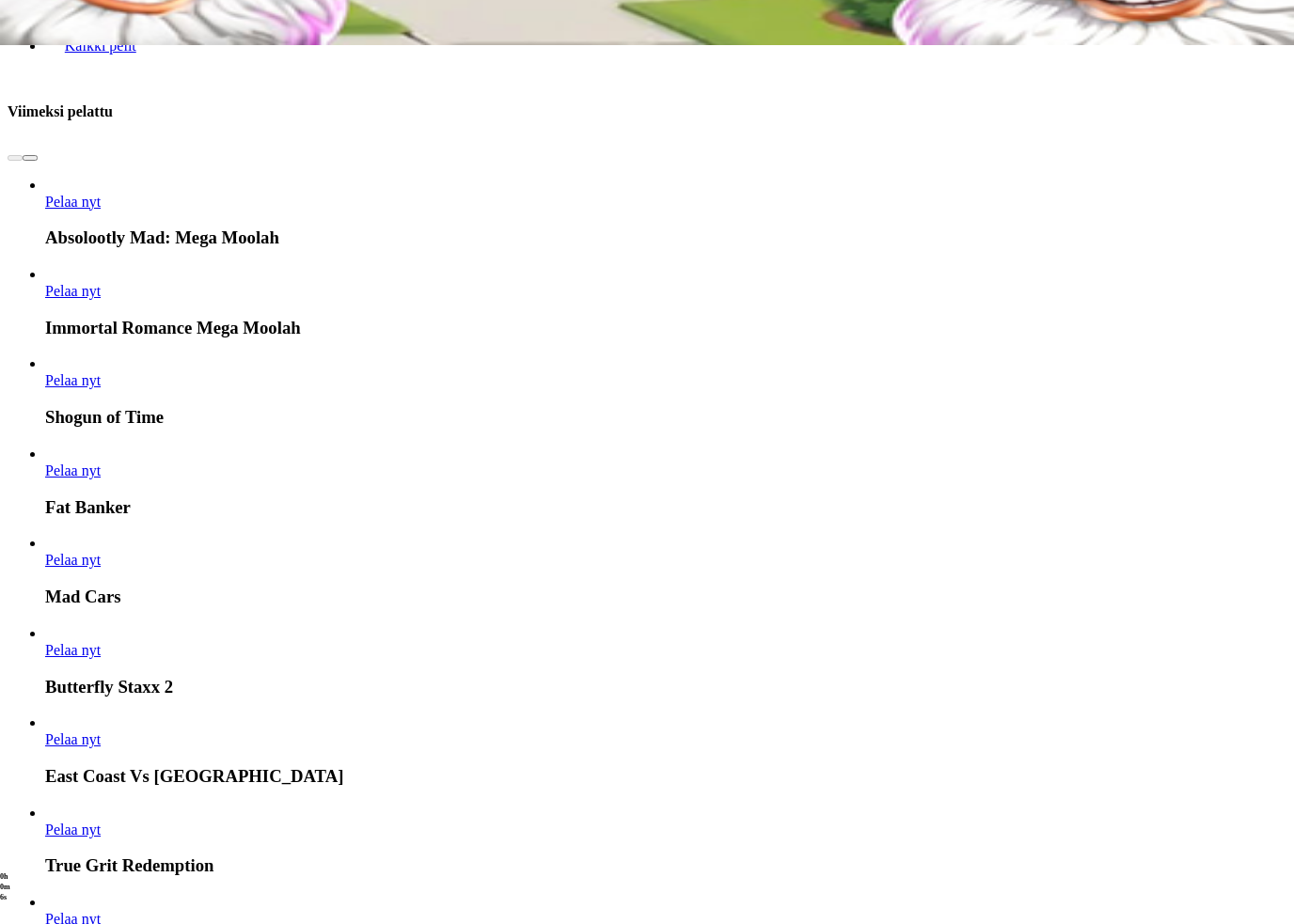 click at bounding box center [45, 2564] 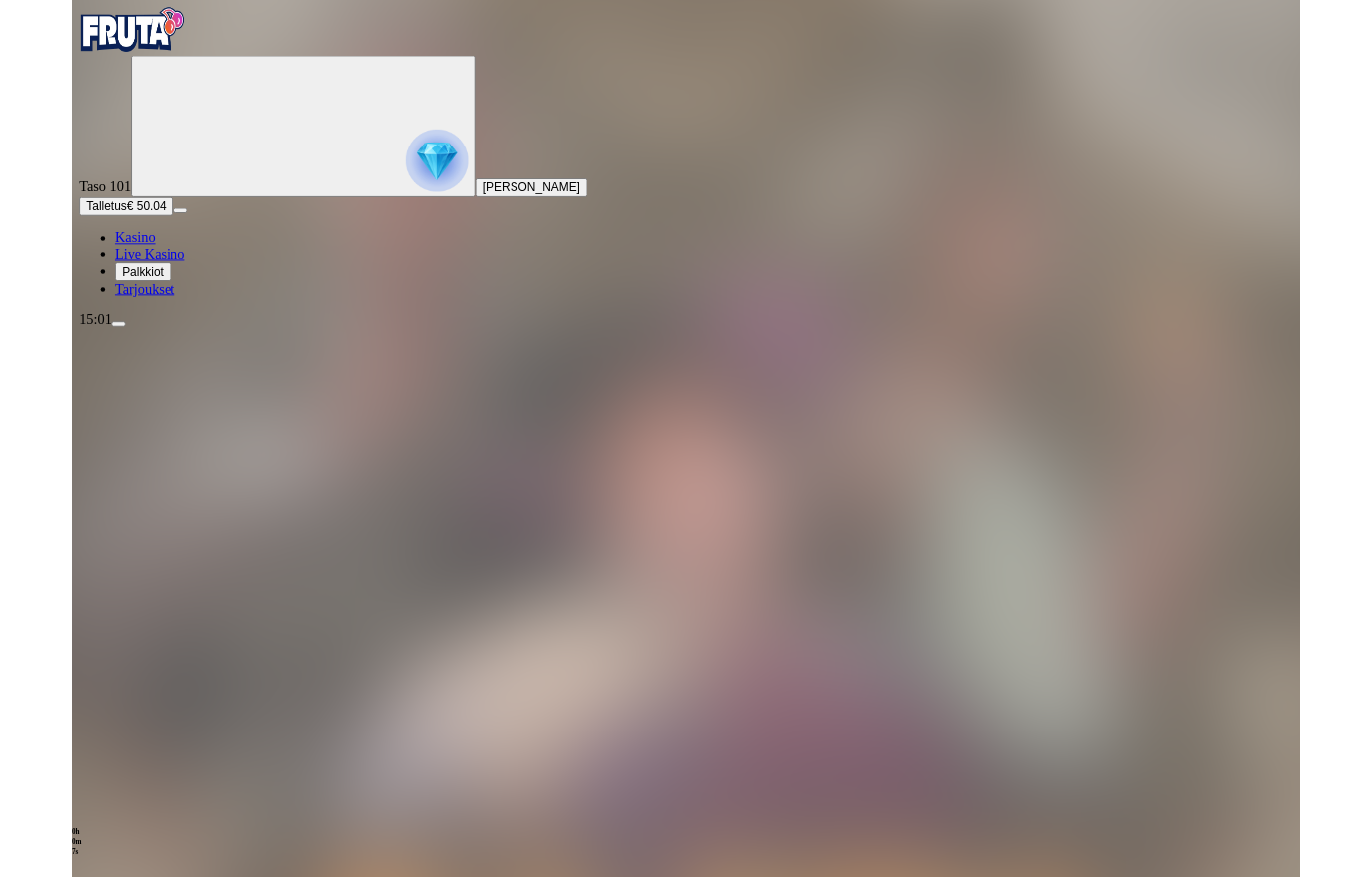 scroll, scrollTop: 0, scrollLeft: 0, axis: both 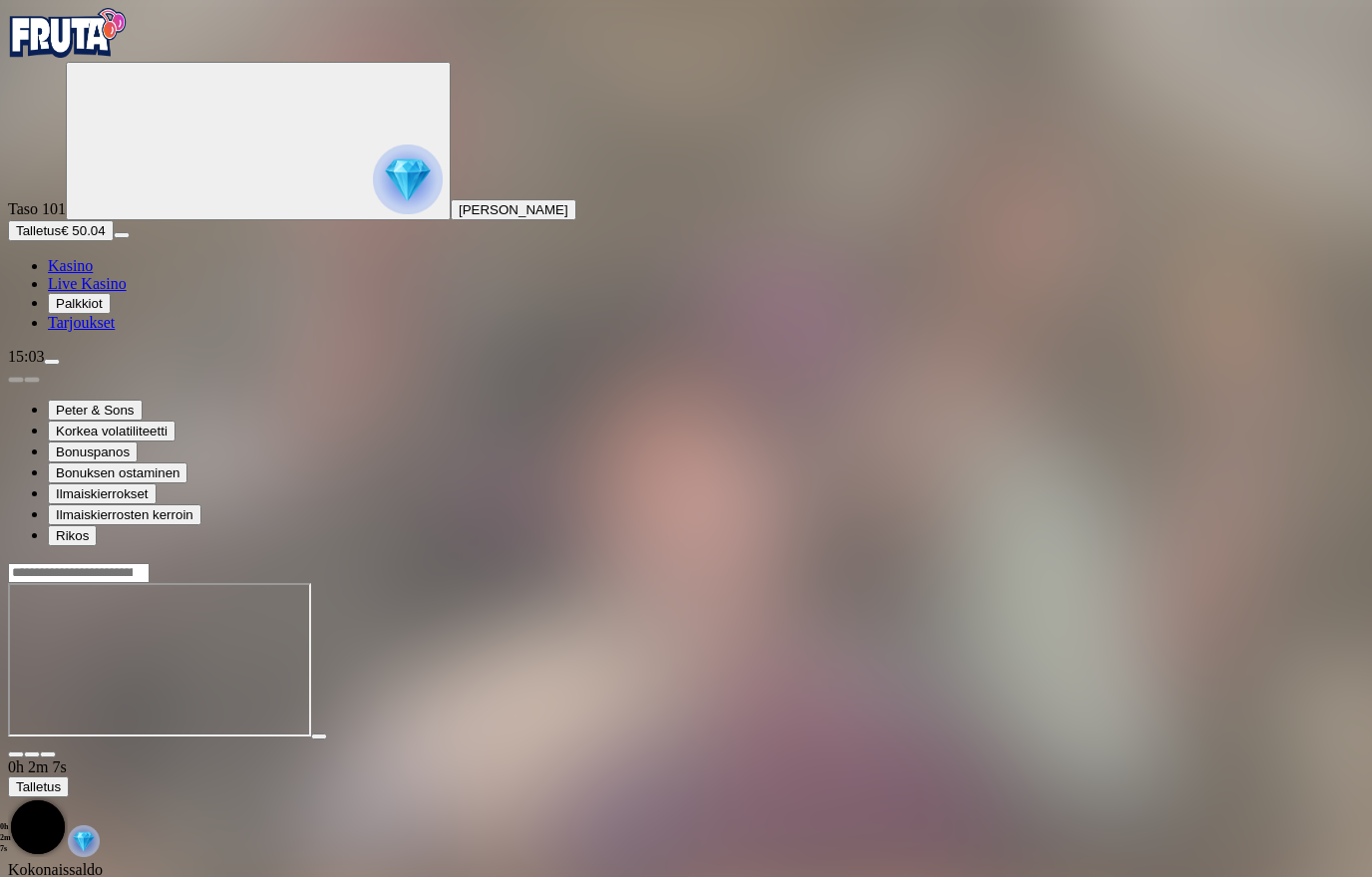 click at bounding box center [16, 754] 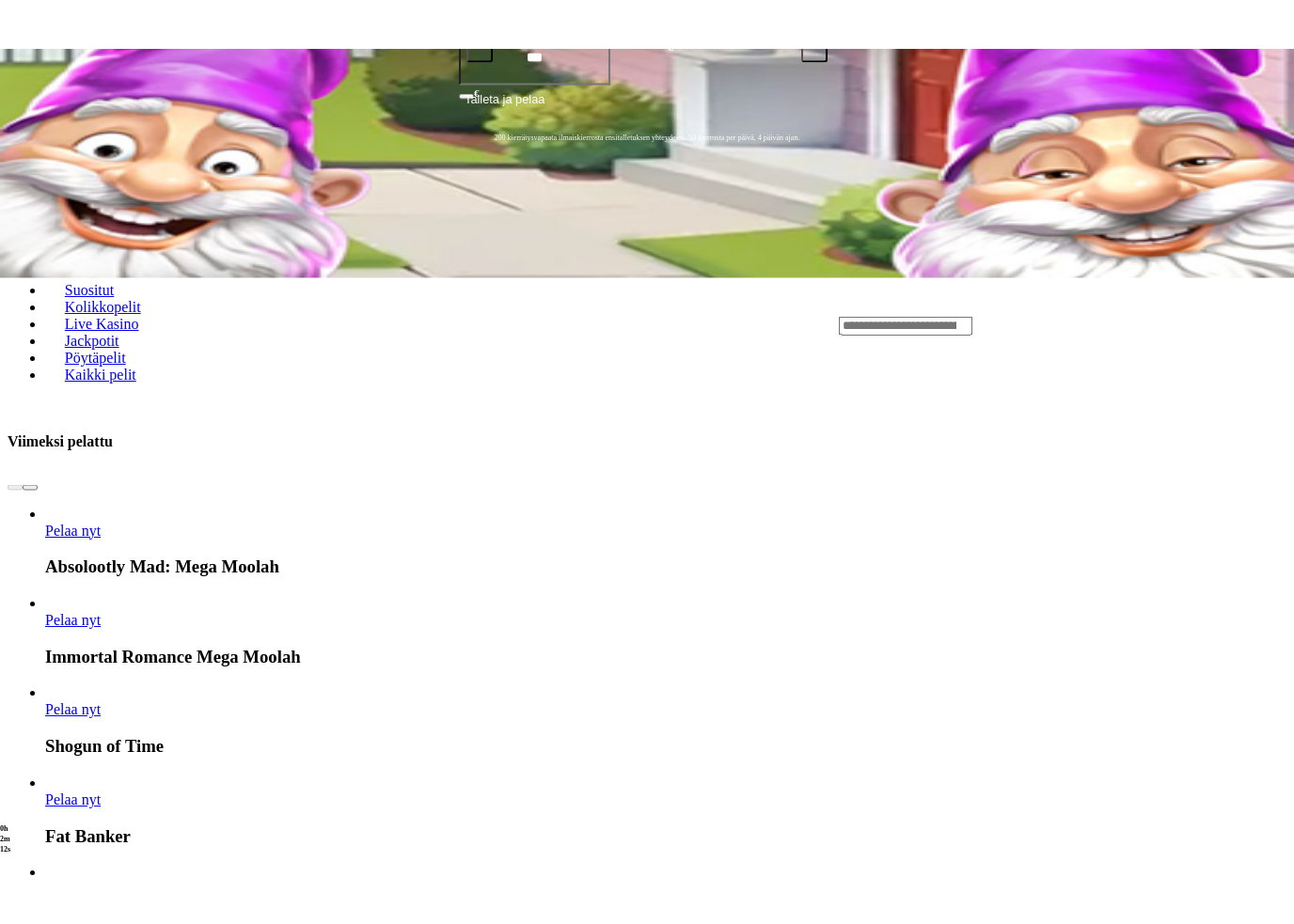 scroll, scrollTop: 619, scrollLeft: 0, axis: vertical 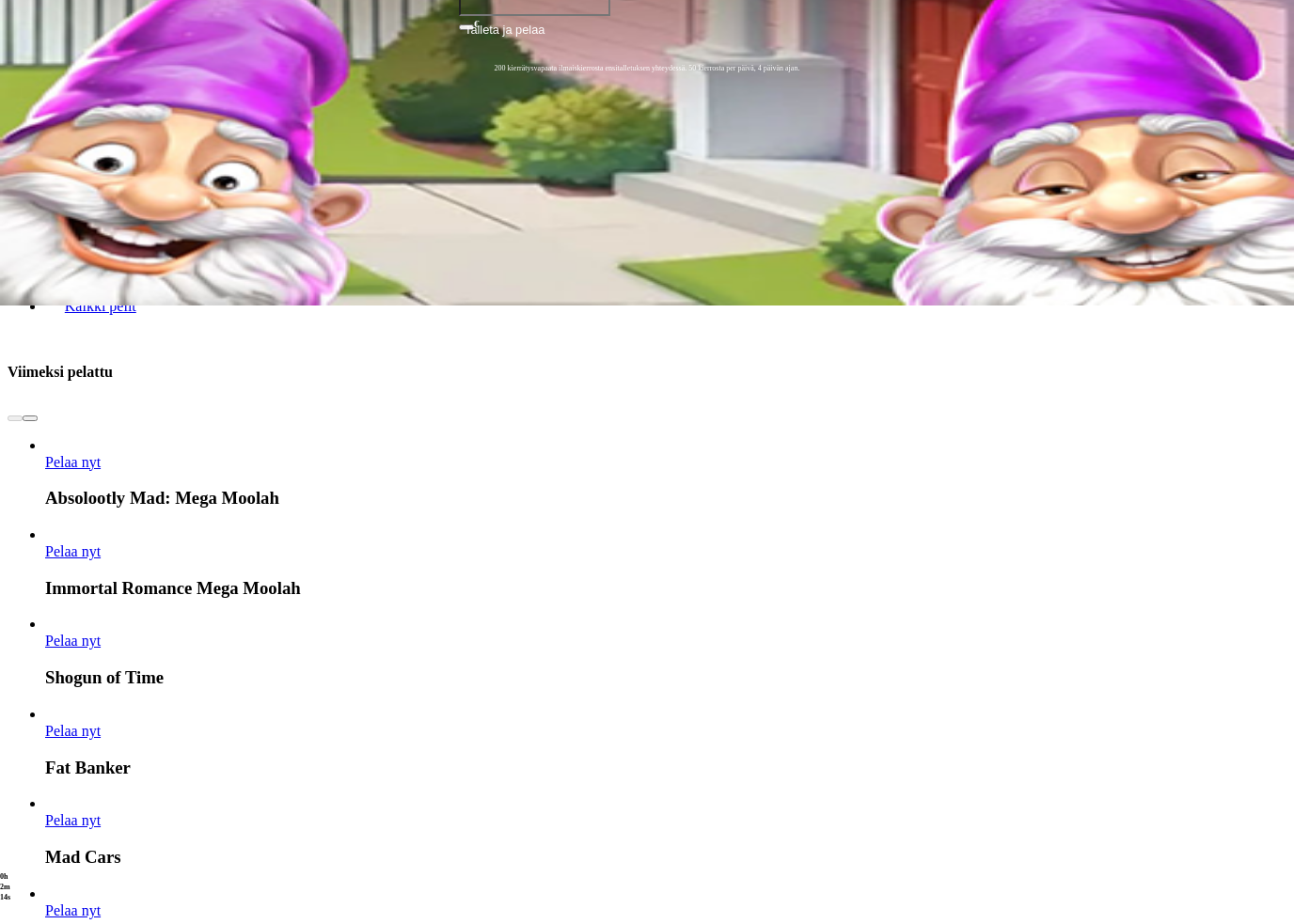 click on "Pelaa nyt" at bounding box center [72, 2905] 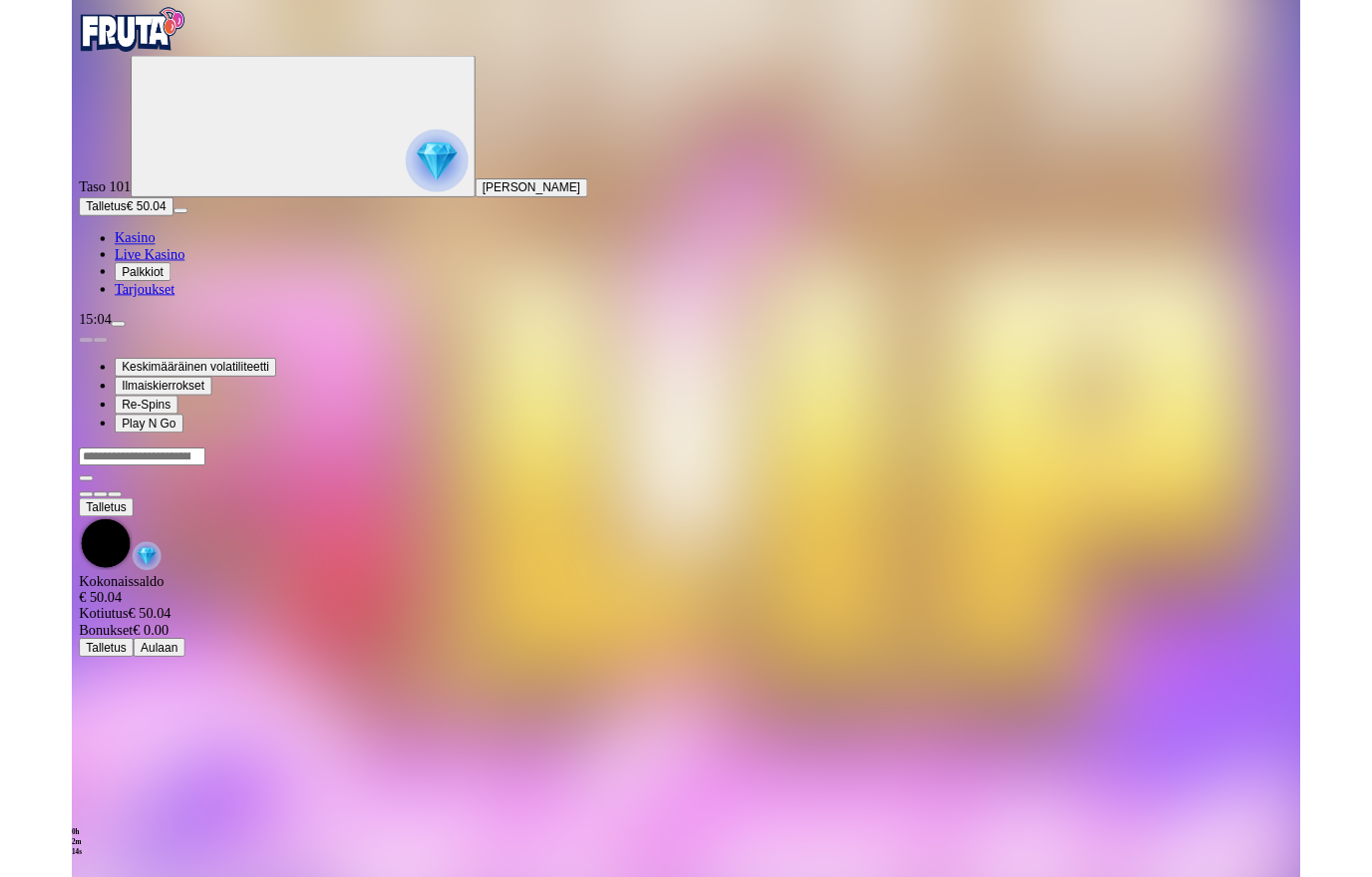 scroll, scrollTop: 0, scrollLeft: 0, axis: both 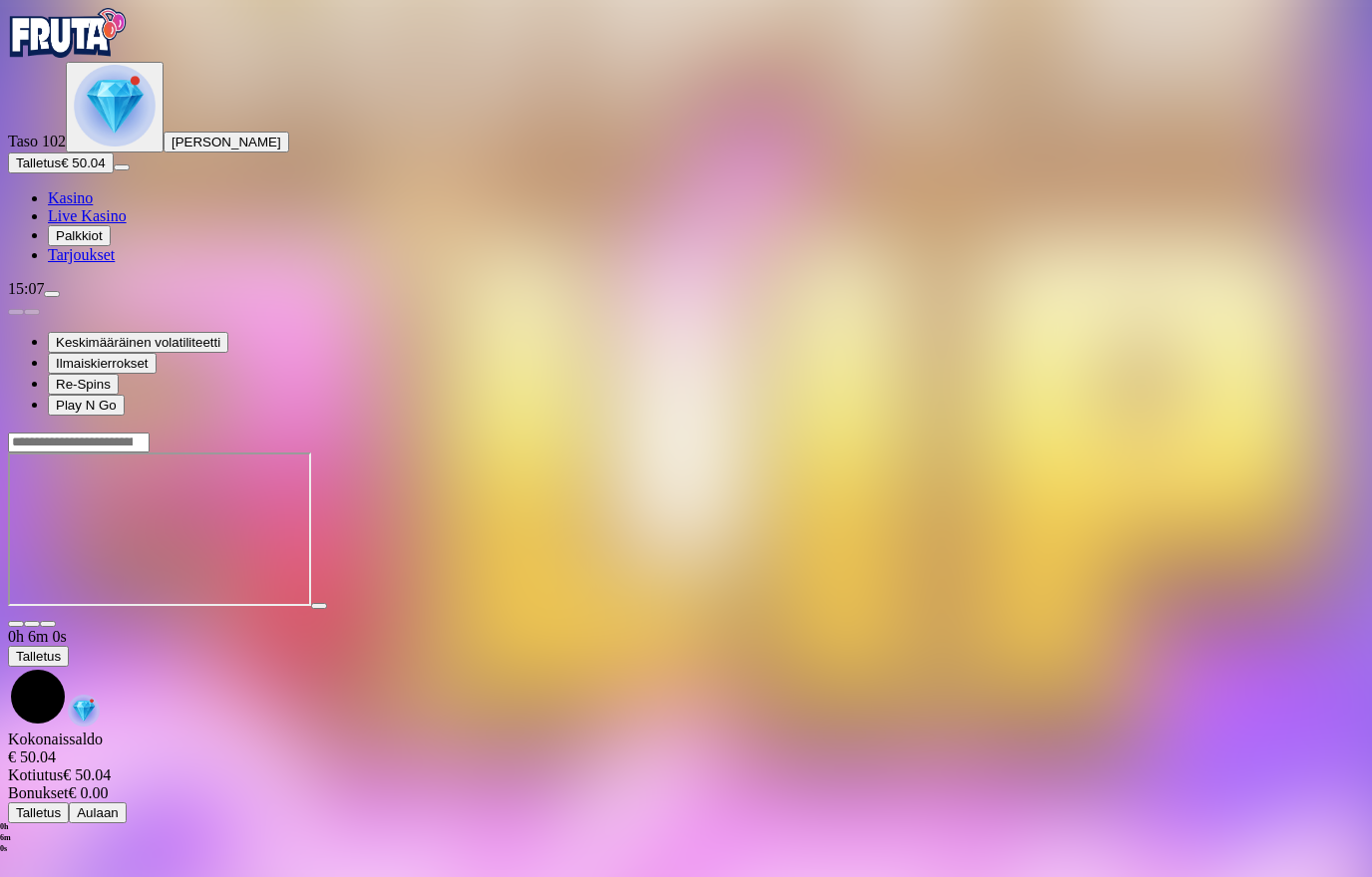 click at bounding box center [16, 624] 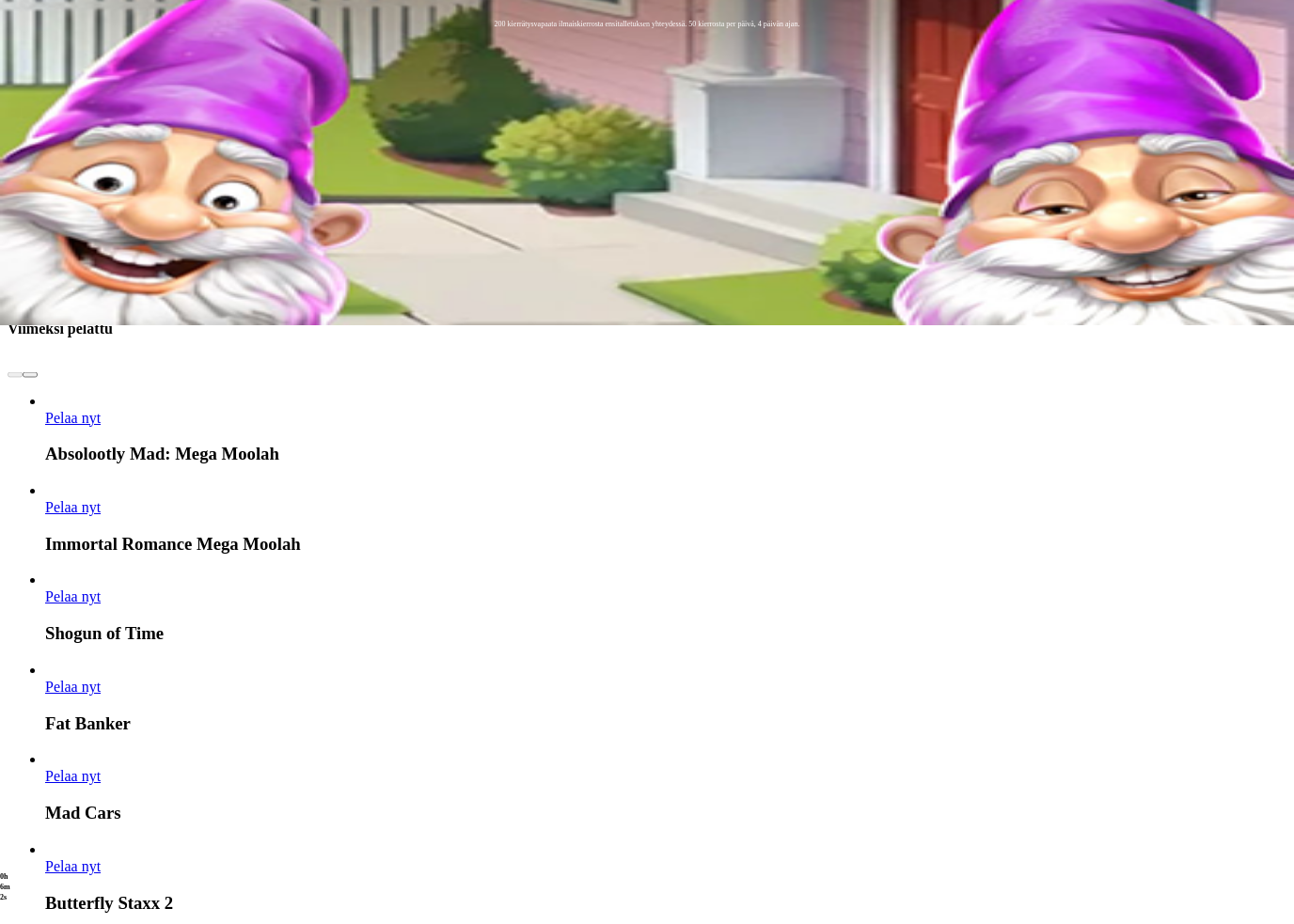 scroll, scrollTop: 603, scrollLeft: 0, axis: vertical 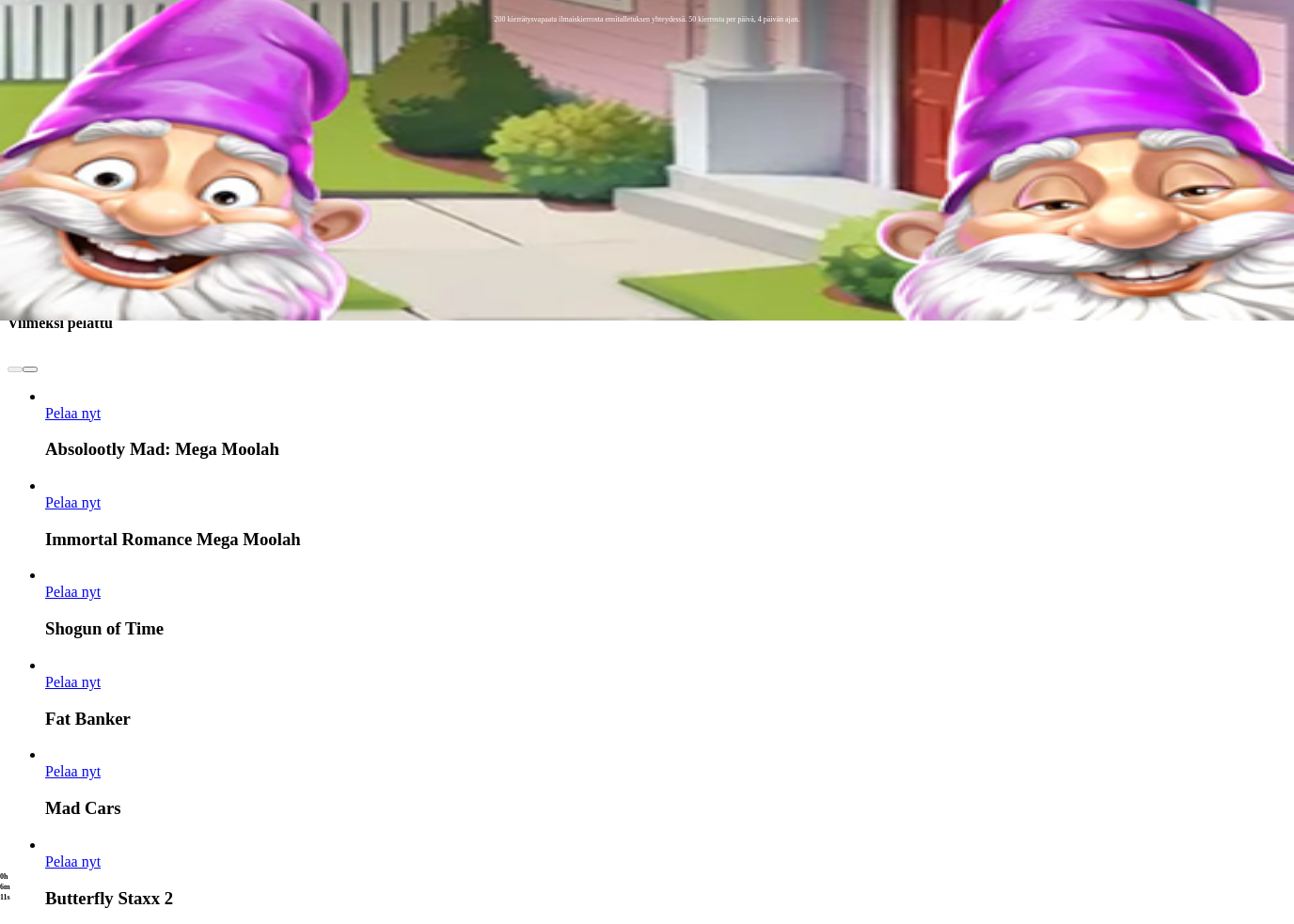 click on "Pelaa nyt" at bounding box center (-721, 3485) 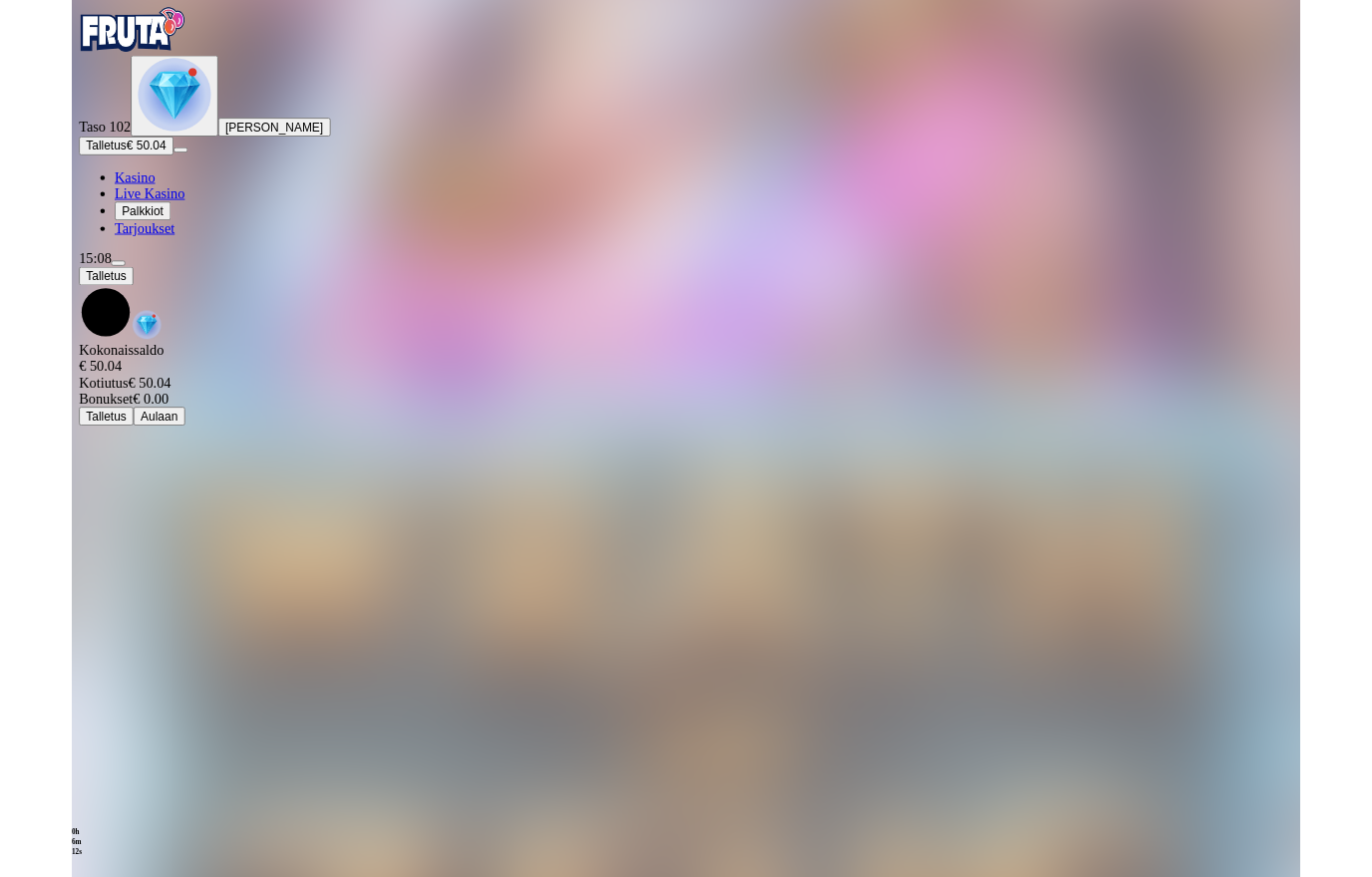 scroll, scrollTop: 0, scrollLeft: 0, axis: both 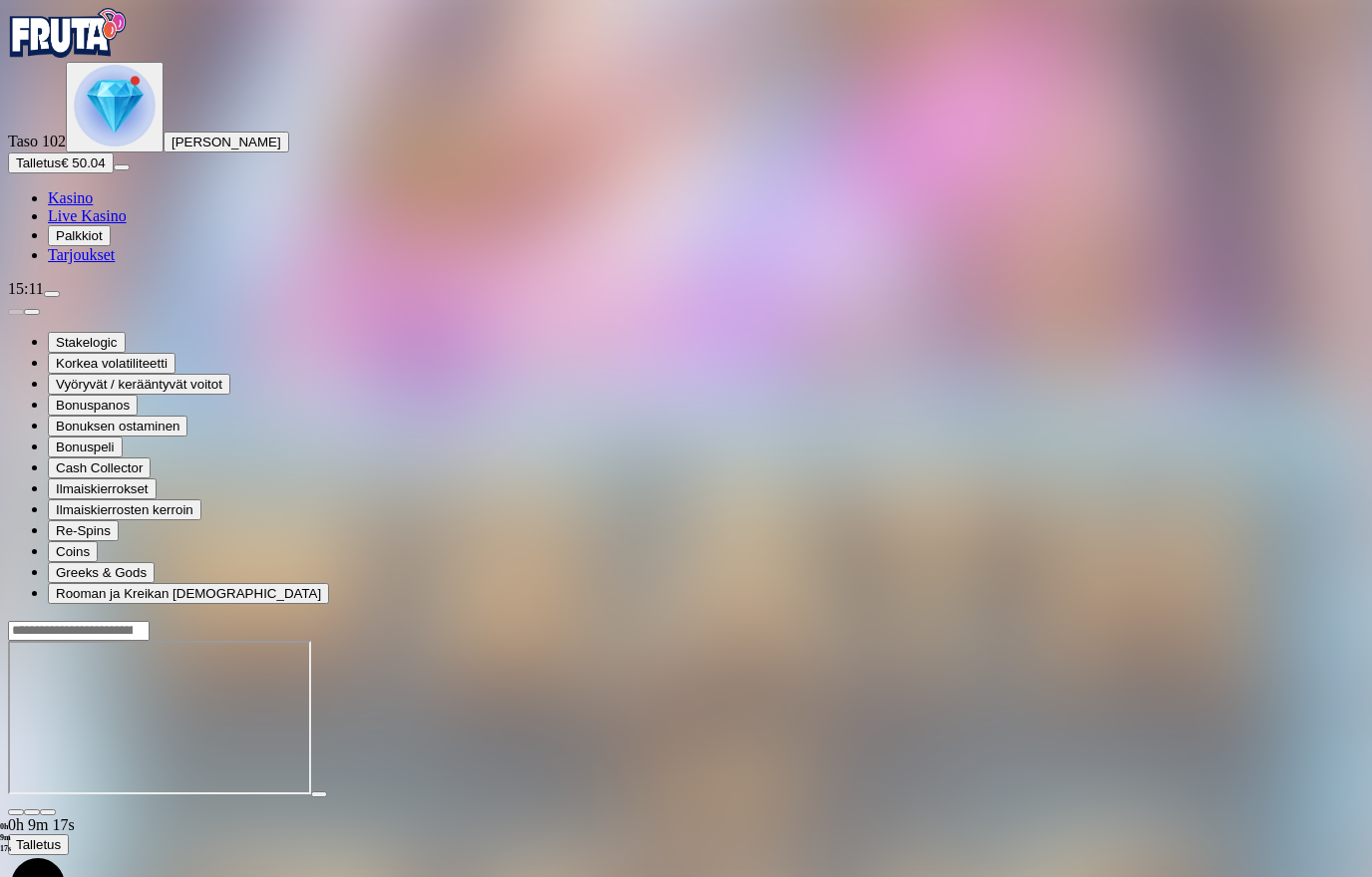 click at bounding box center (16, 812) 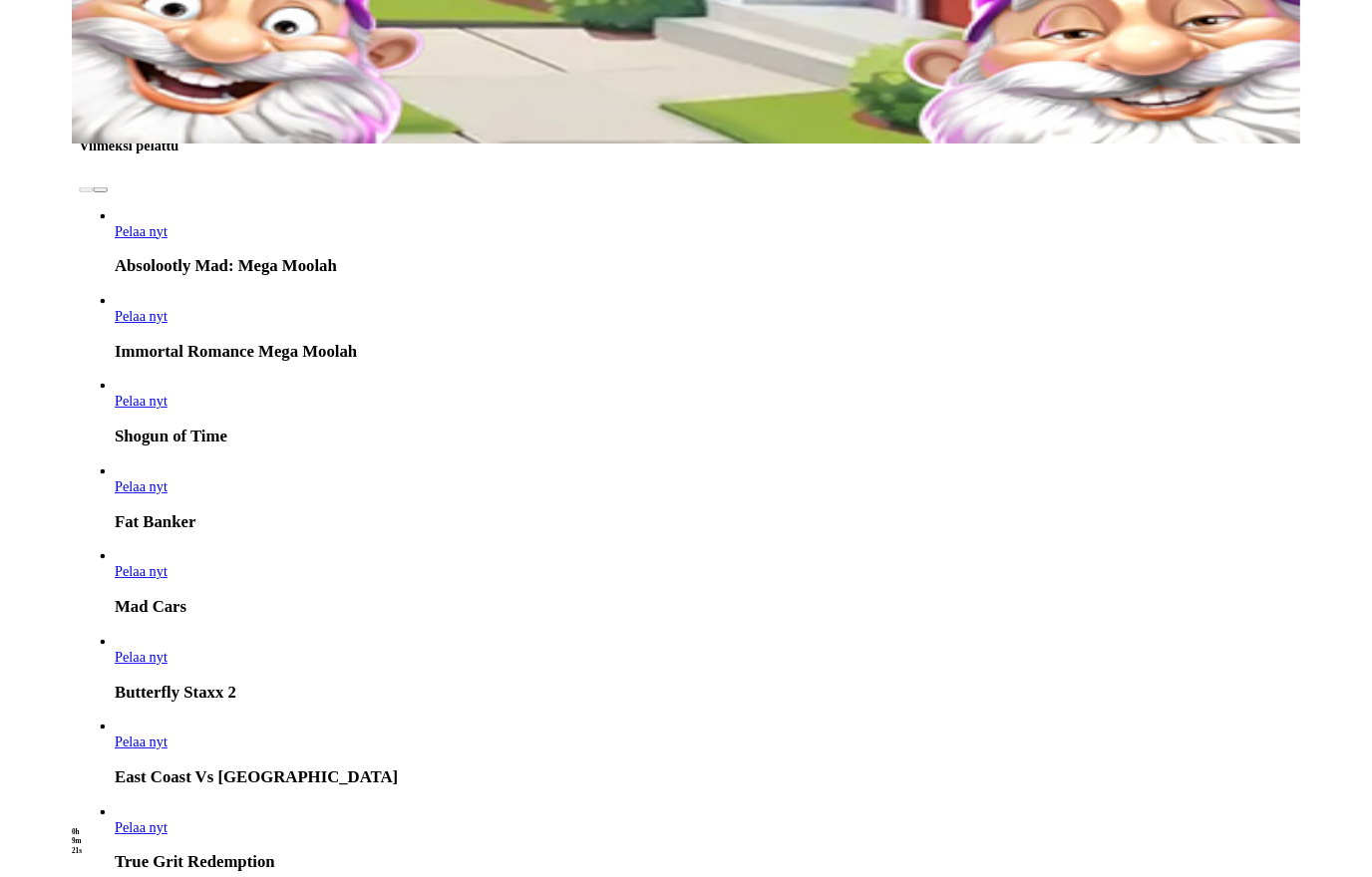 scroll, scrollTop: 759, scrollLeft: 0, axis: vertical 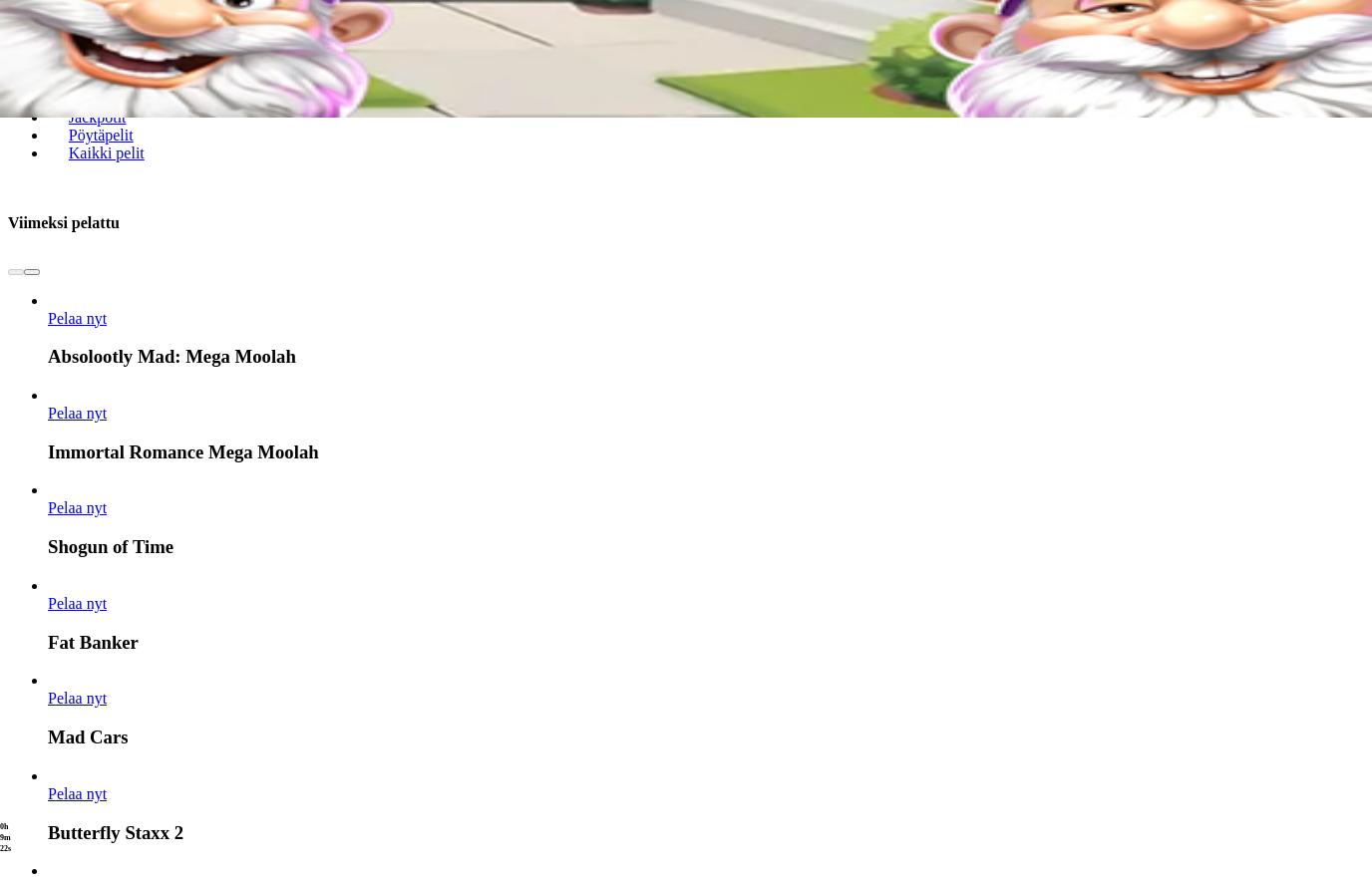 click on "Näytä kaikki" at bounding box center (1339, 2508) 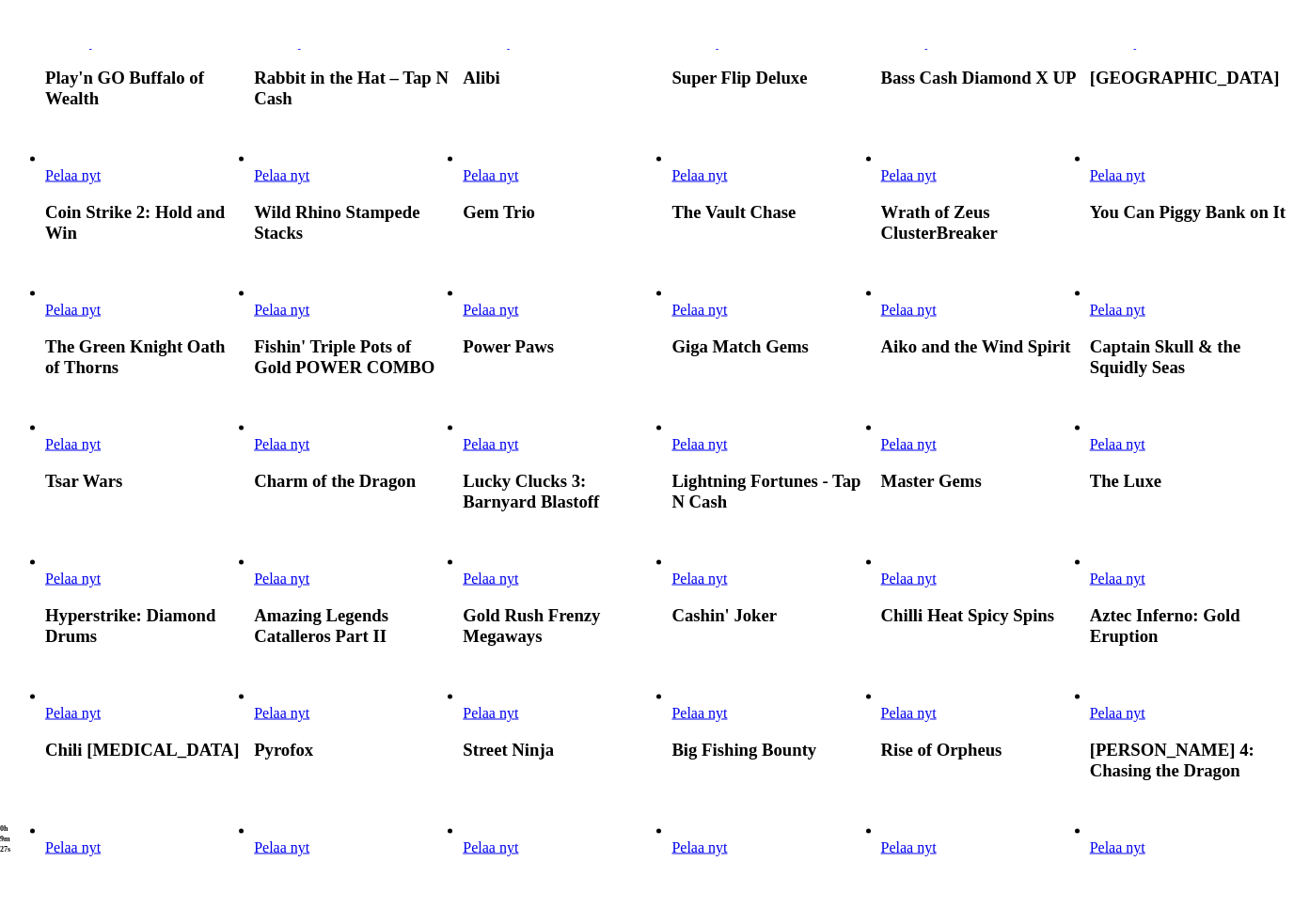 scroll, scrollTop: 429, scrollLeft: 0, axis: vertical 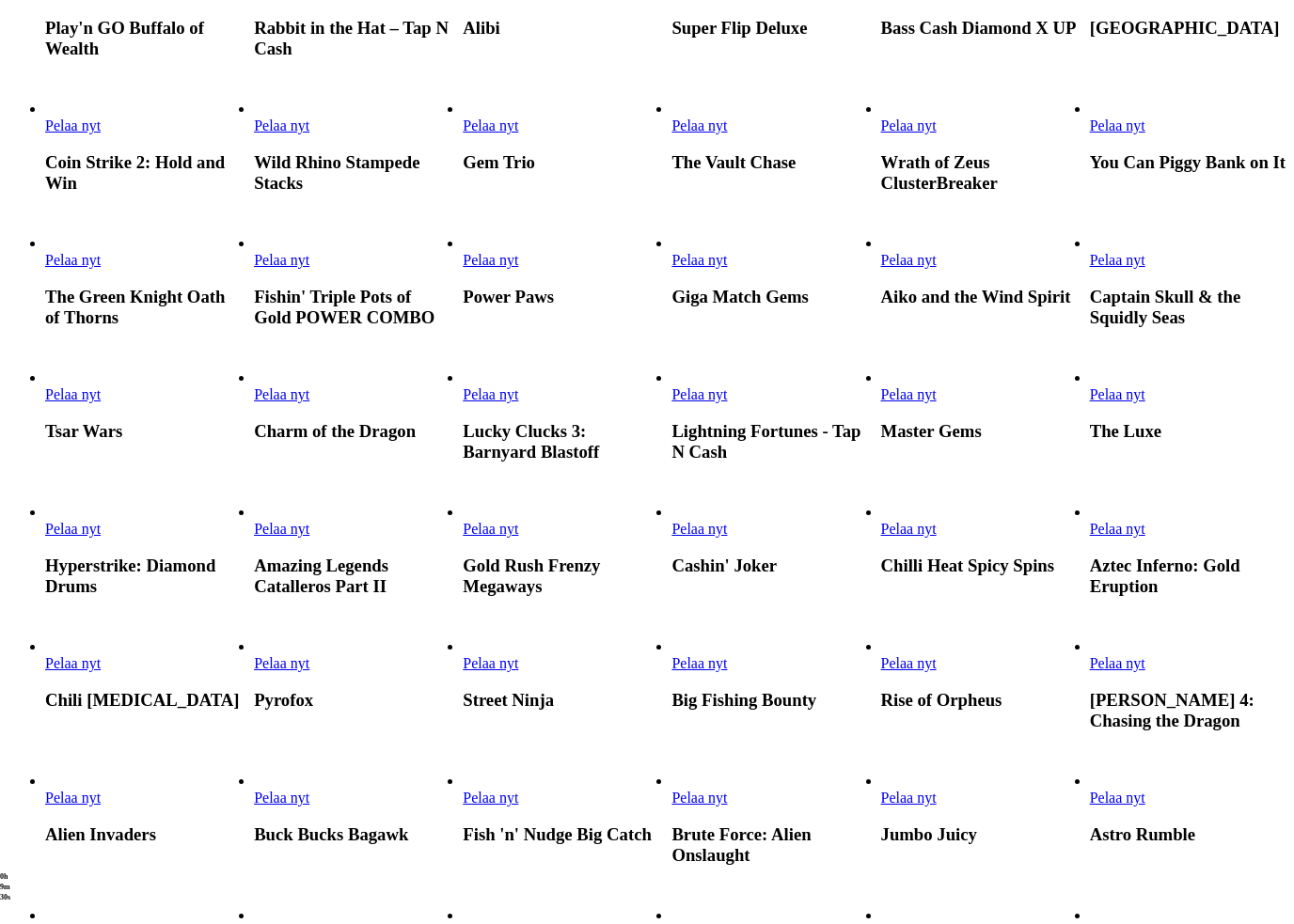 click on "Pelaa nyt" at bounding box center (699, 259) 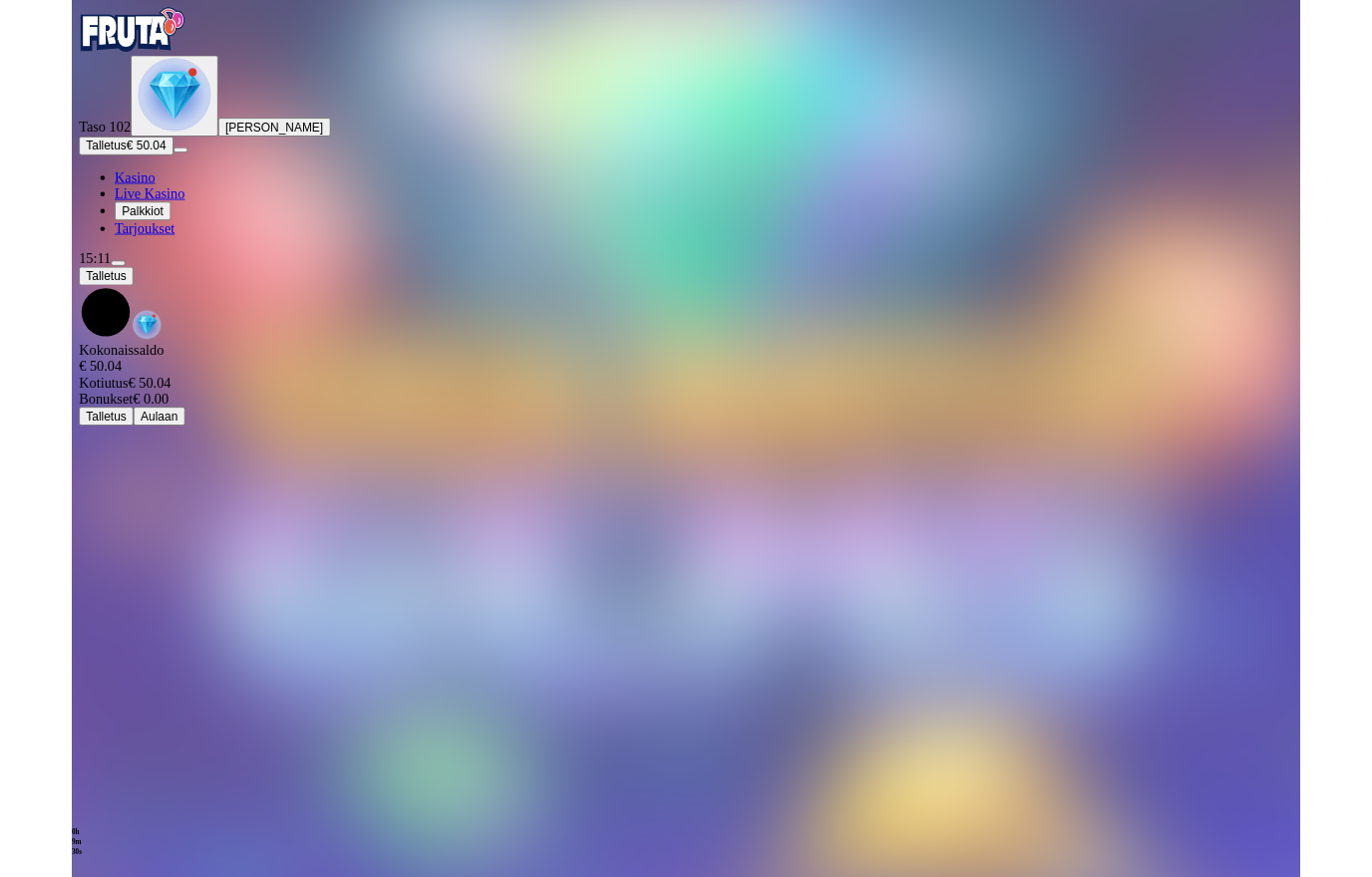 scroll, scrollTop: 0, scrollLeft: 0, axis: both 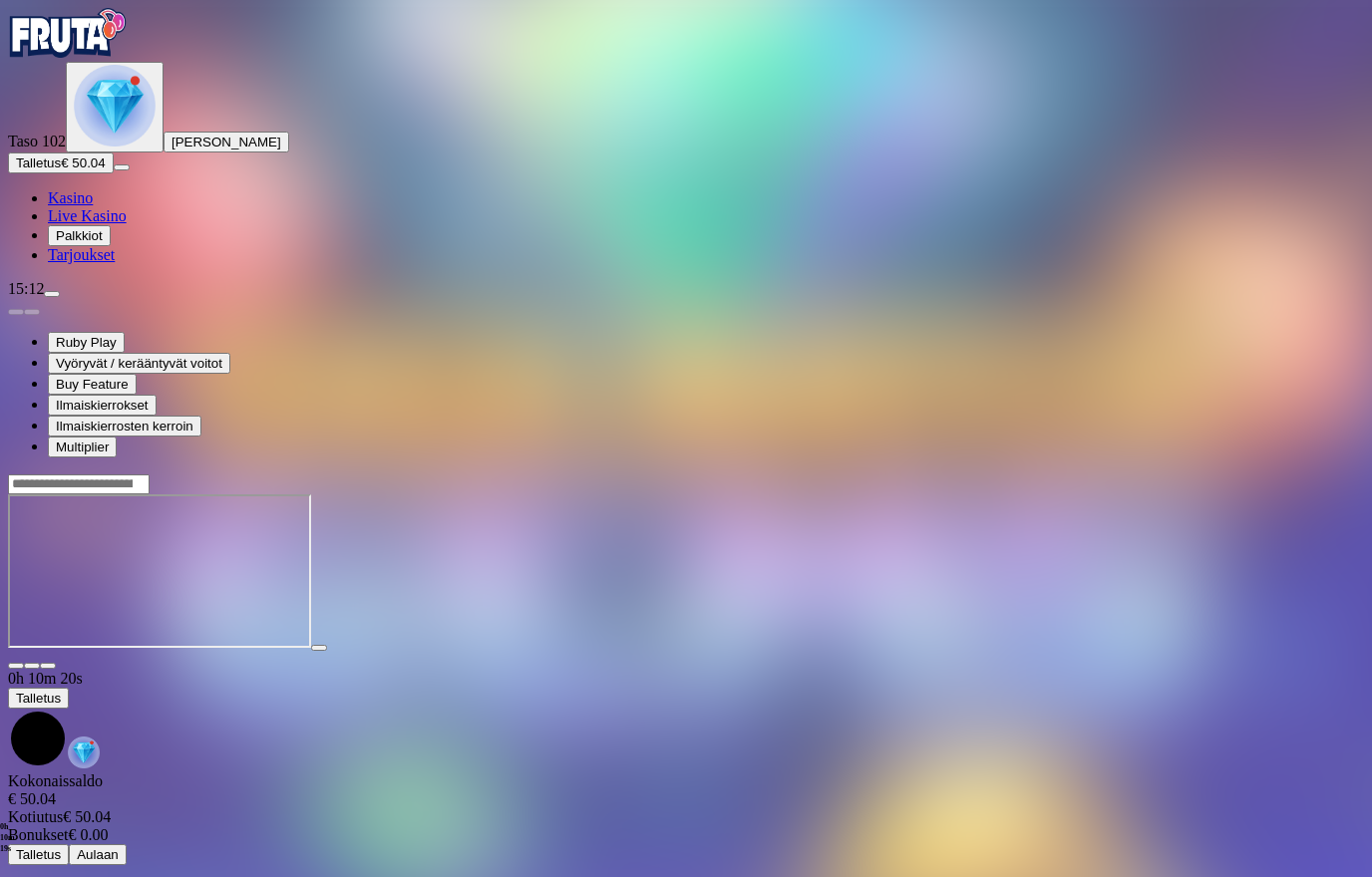 click at bounding box center (16, 666) 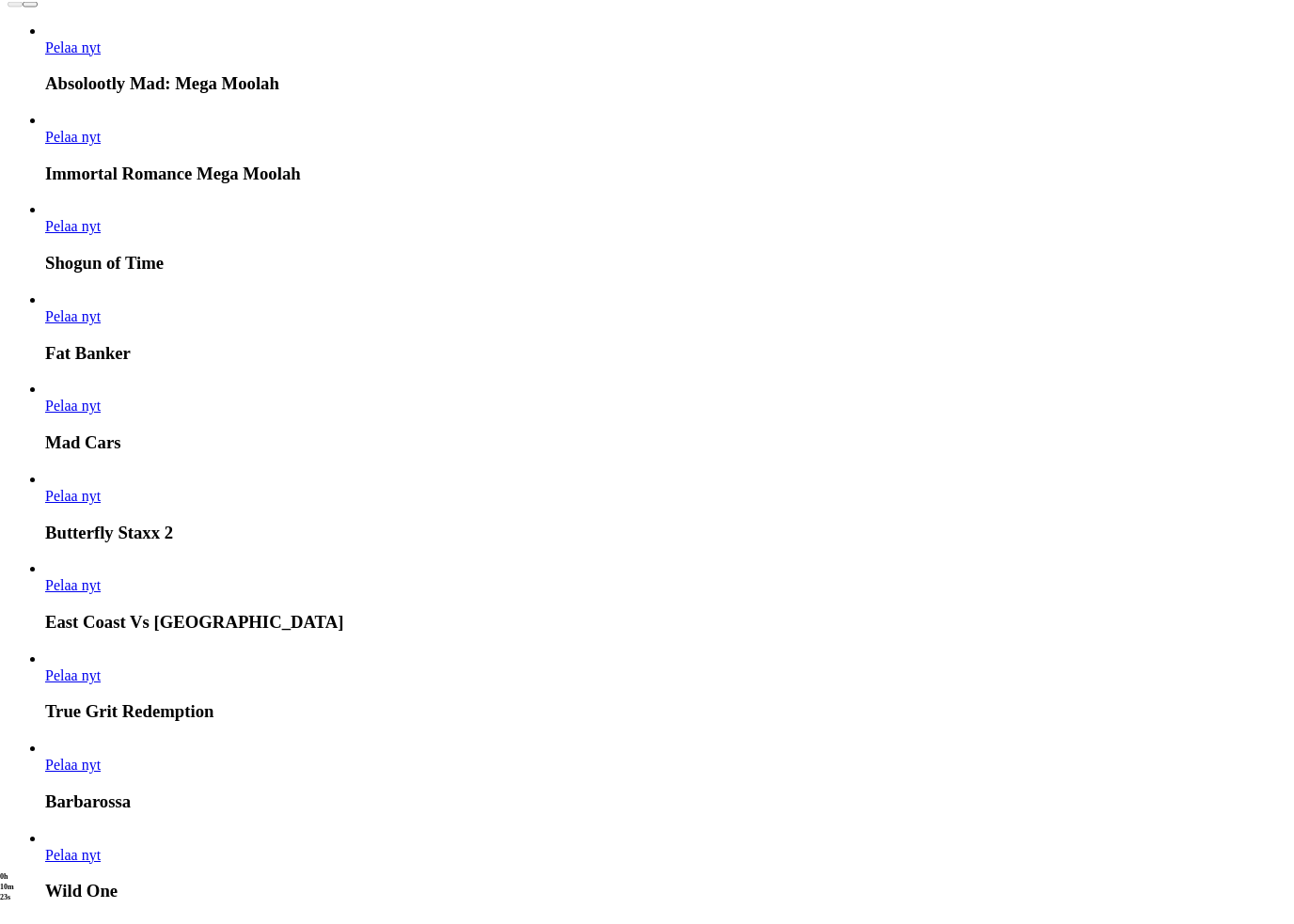 scroll, scrollTop: 997, scrollLeft: 0, axis: vertical 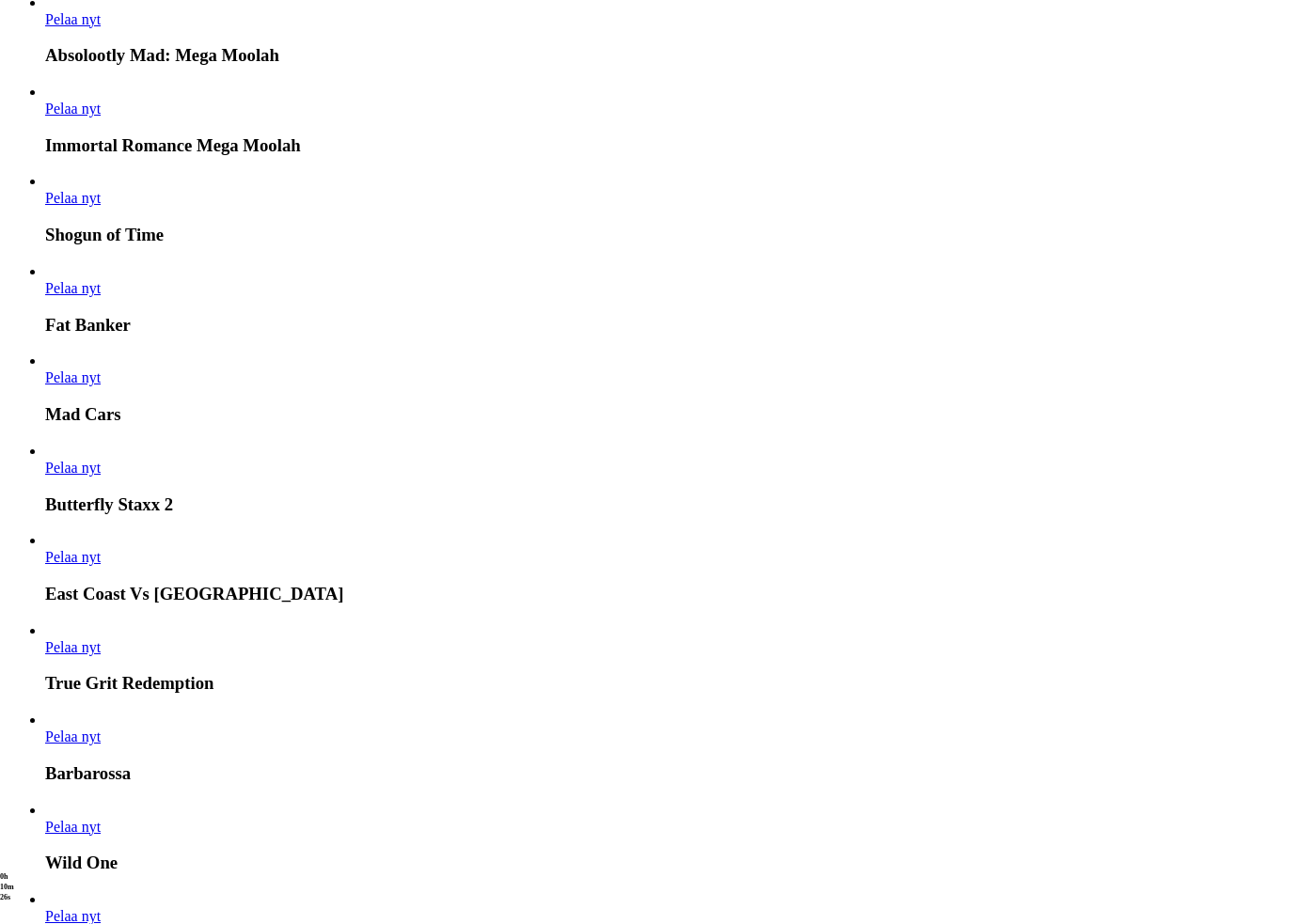 click at bounding box center (726, 5099) 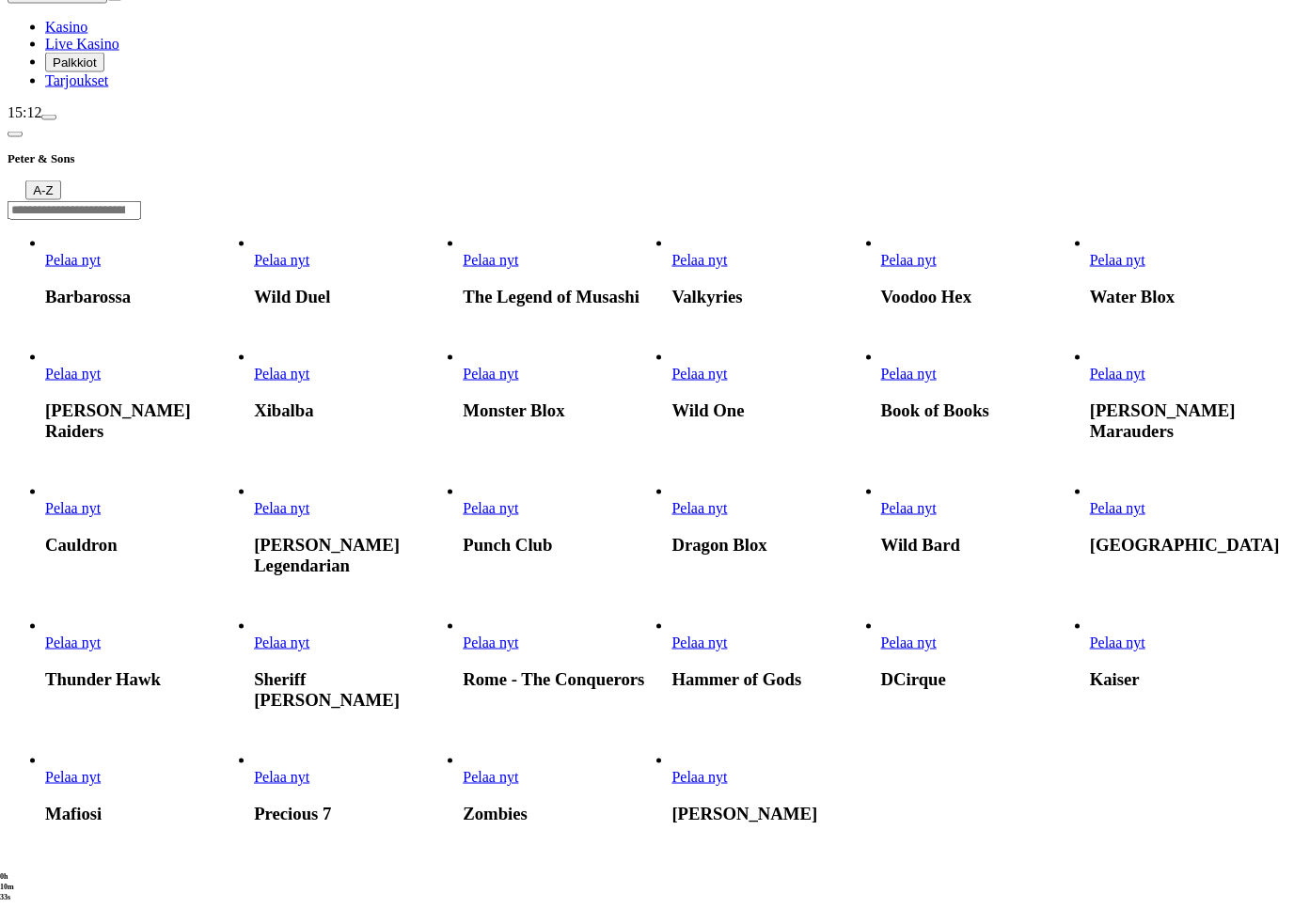 scroll, scrollTop: 167, scrollLeft: 0, axis: vertical 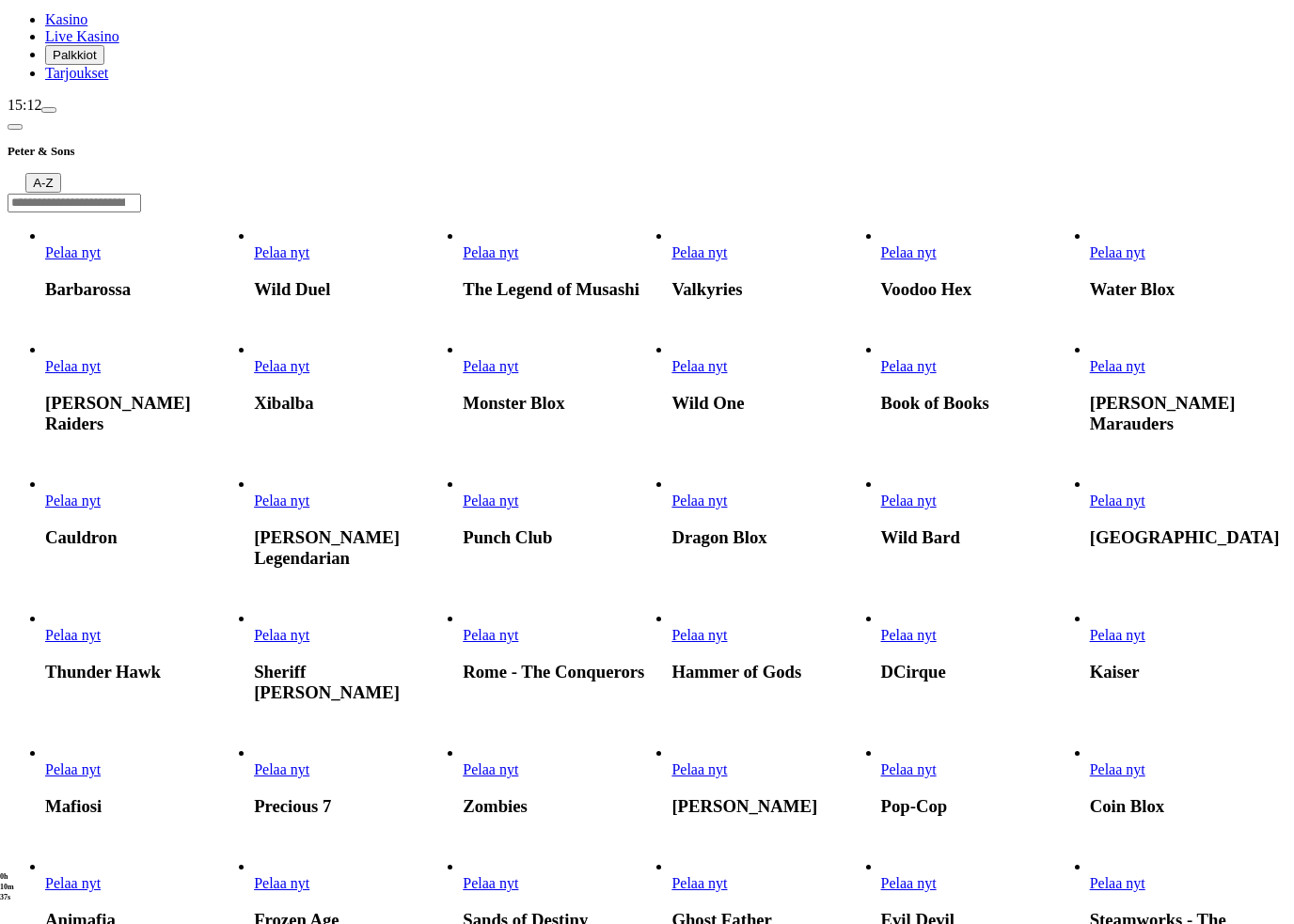 click on "Pelaa nyt" at bounding box center (699, 366) 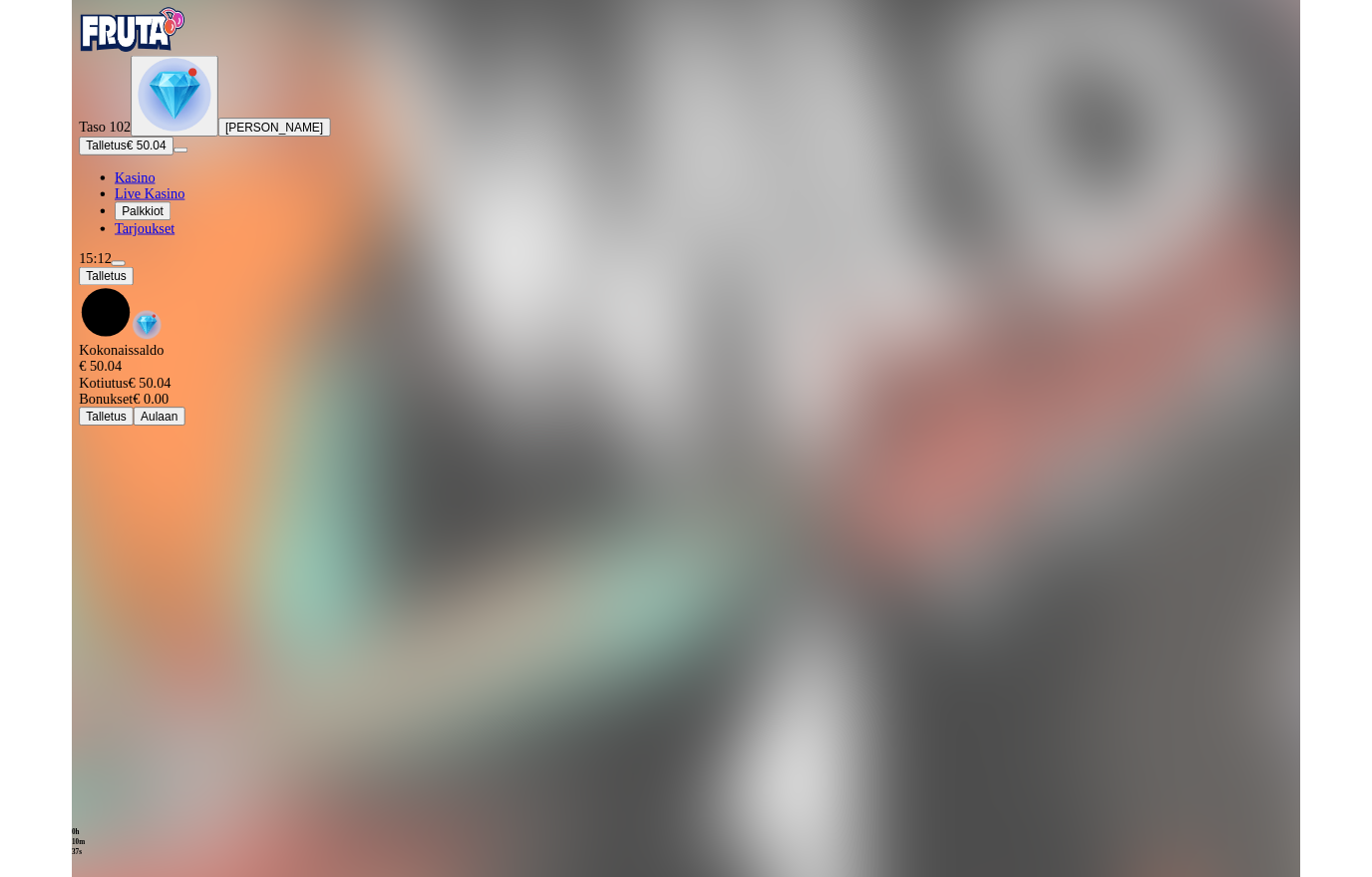 scroll, scrollTop: 0, scrollLeft: 0, axis: both 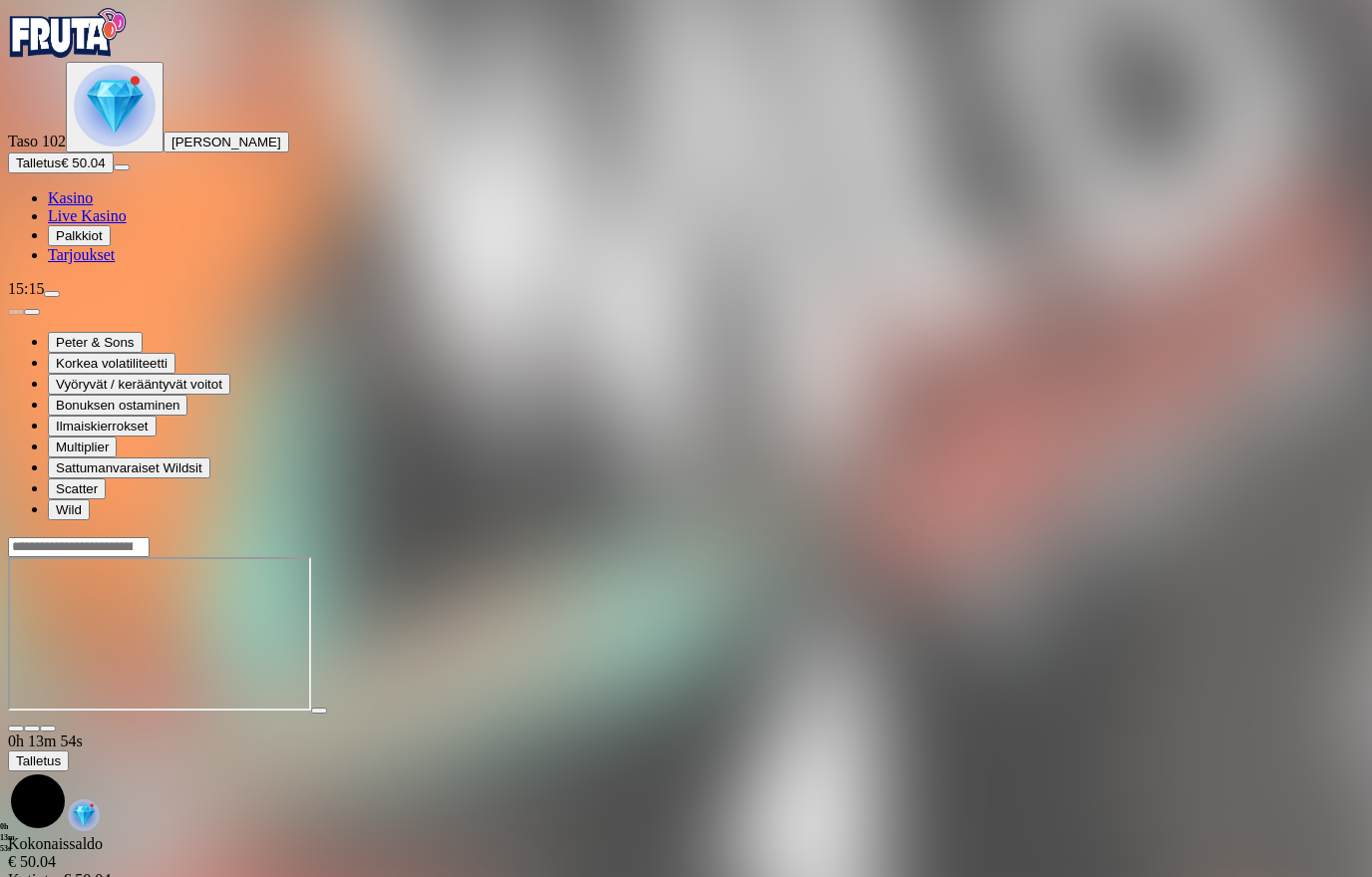 click at bounding box center (16, 729) 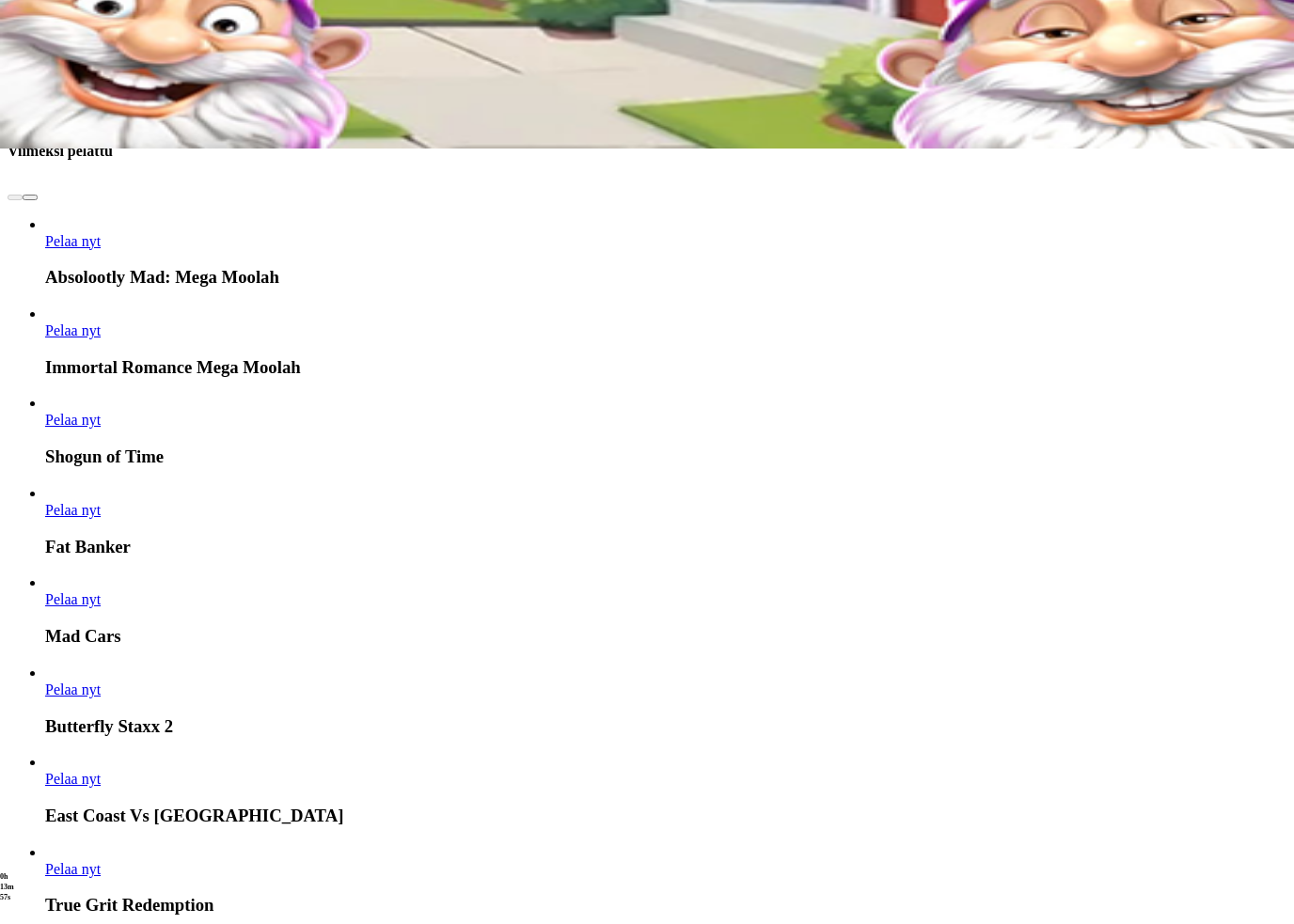 scroll, scrollTop: 806, scrollLeft: 0, axis: vertical 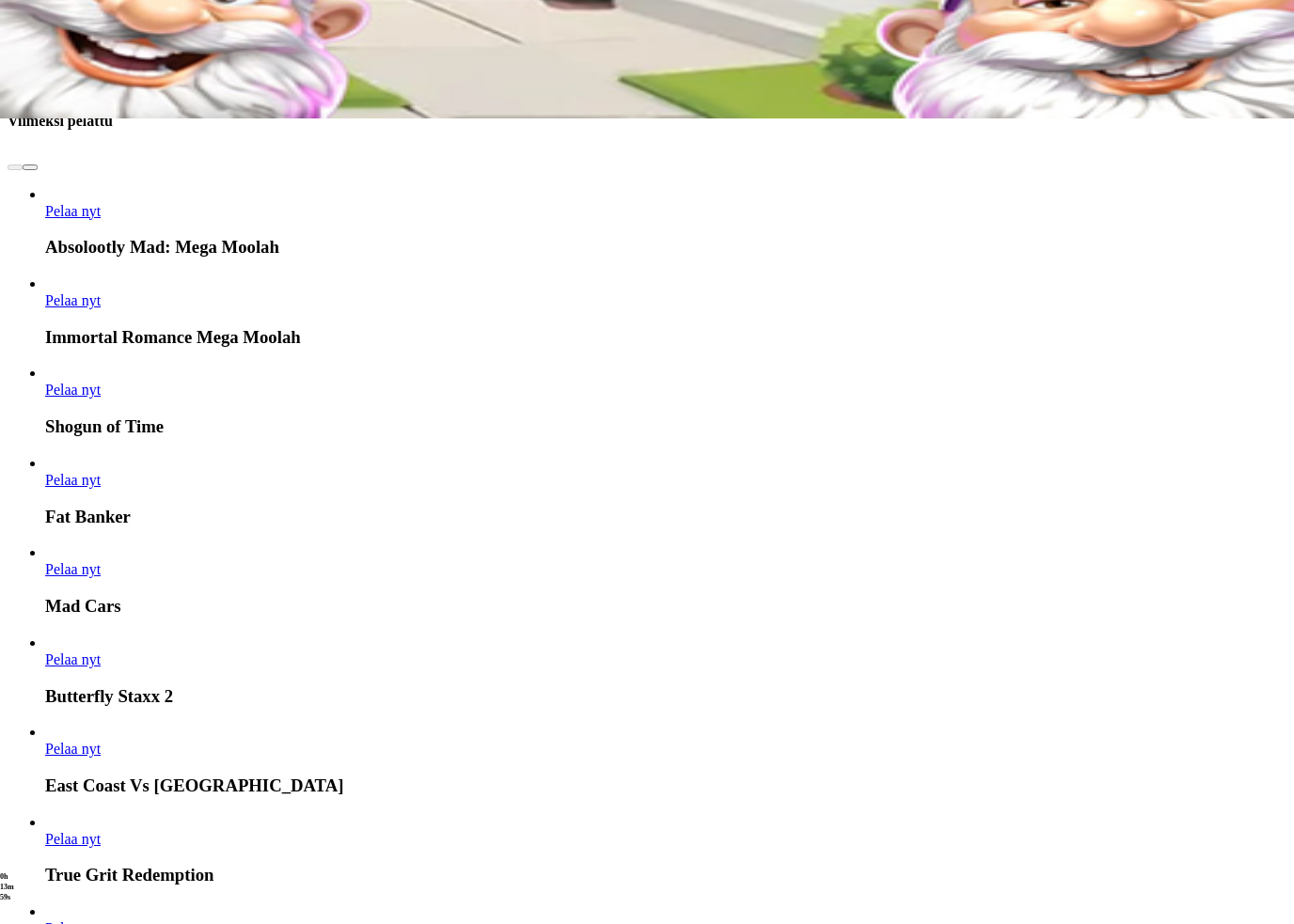 click at bounding box center [726, 5291] 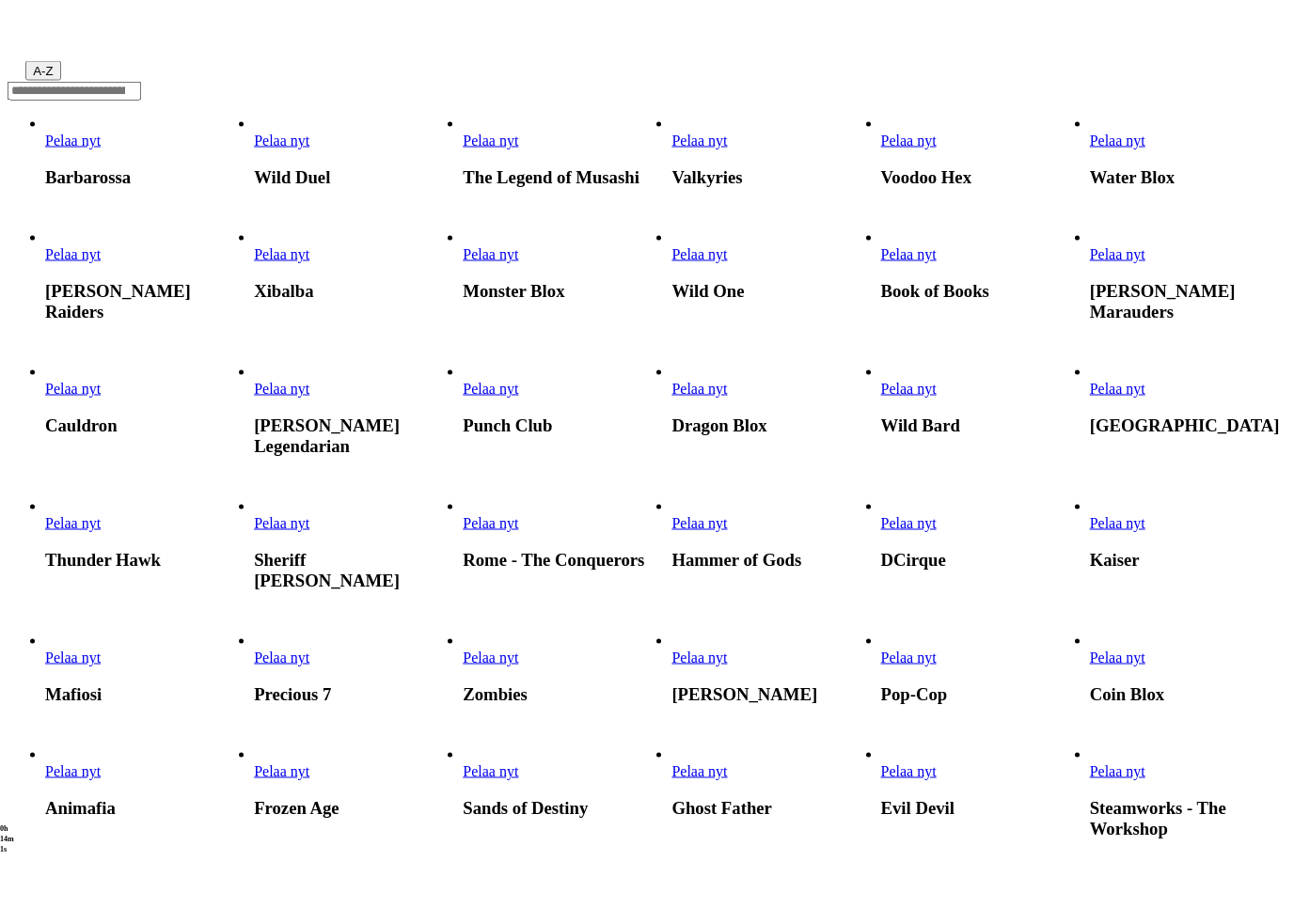 scroll, scrollTop: 329, scrollLeft: 0, axis: vertical 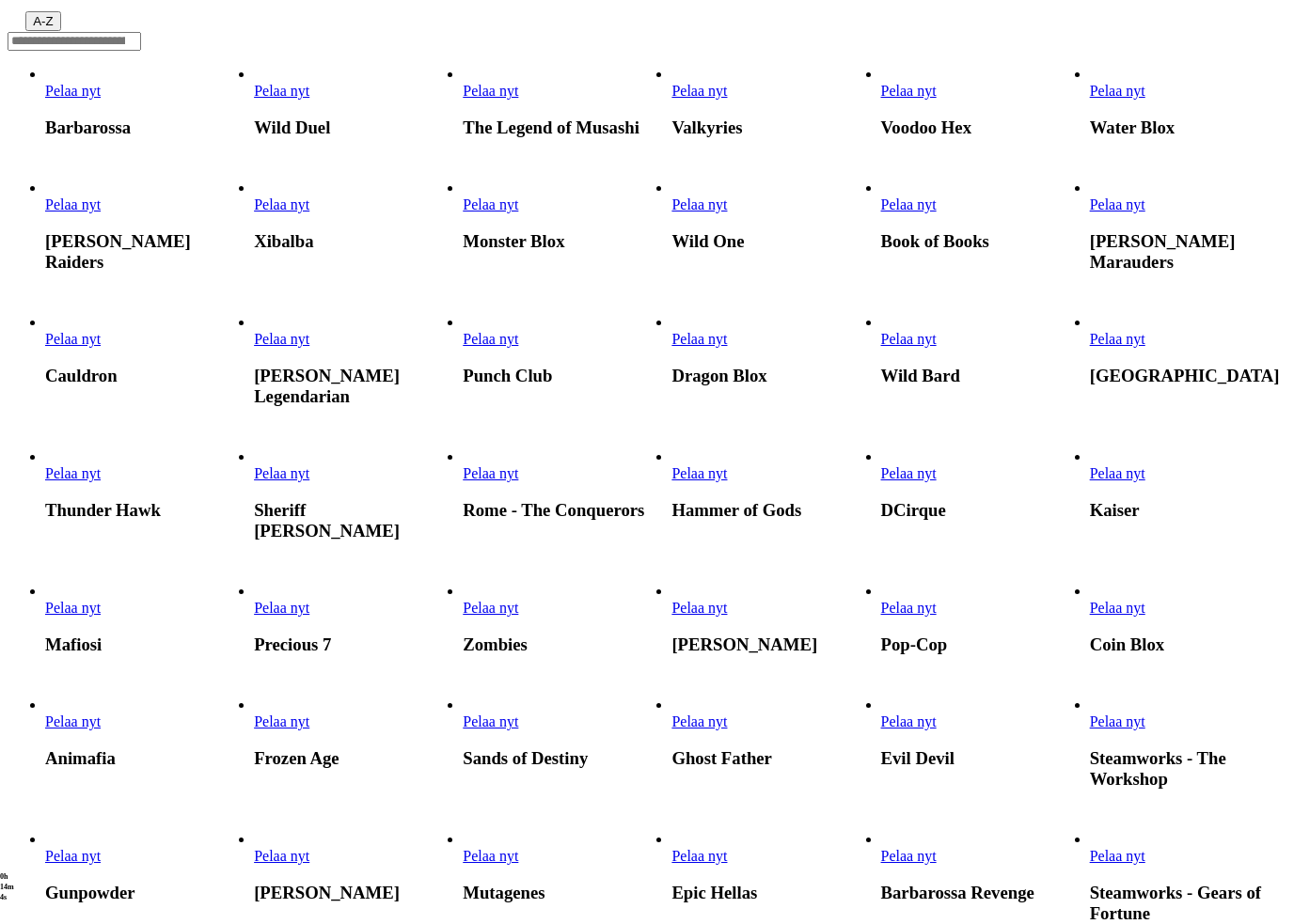 click on "Pelaa nyt" at bounding box center [490, 338] 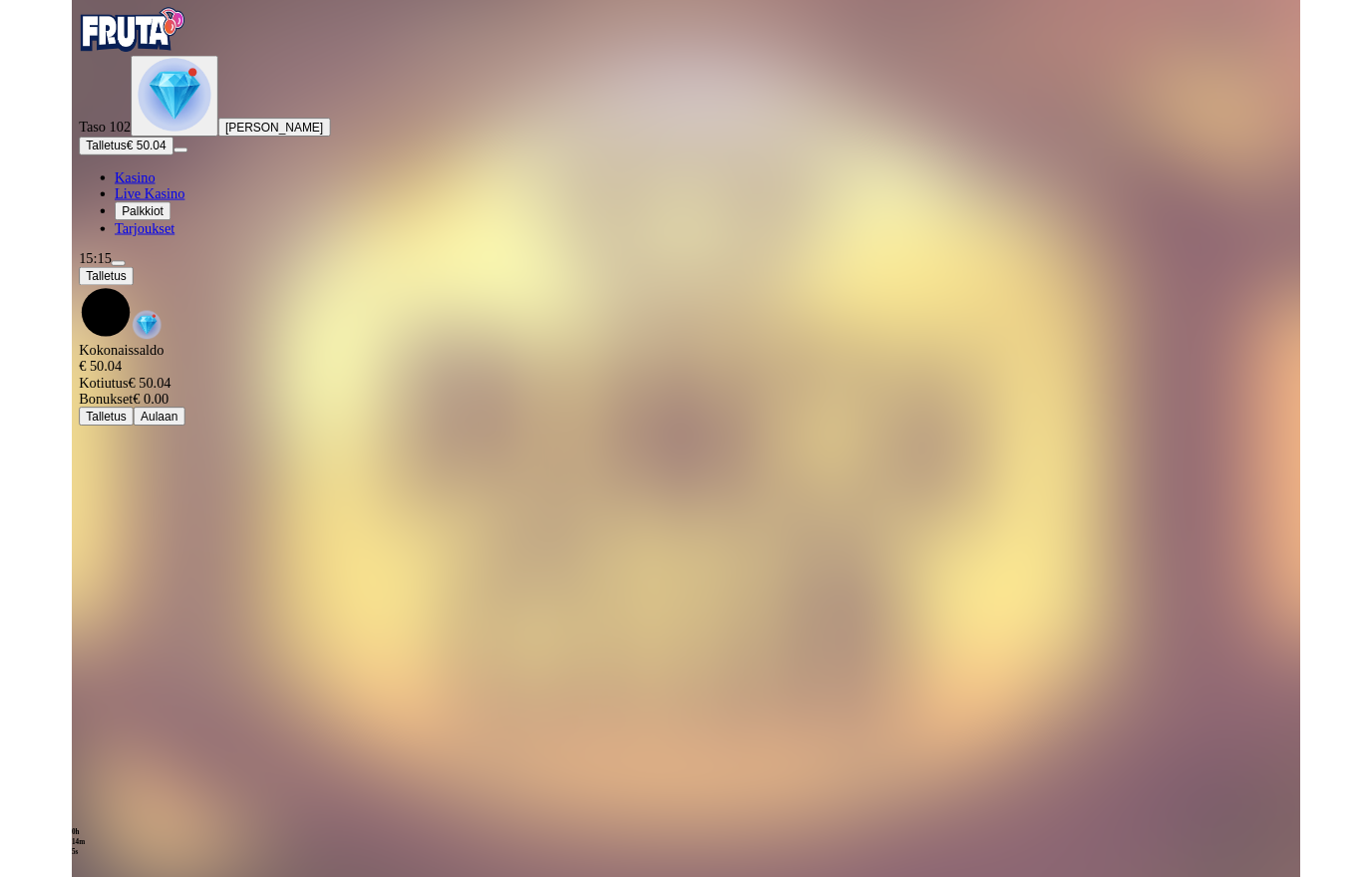 scroll, scrollTop: 0, scrollLeft: 0, axis: both 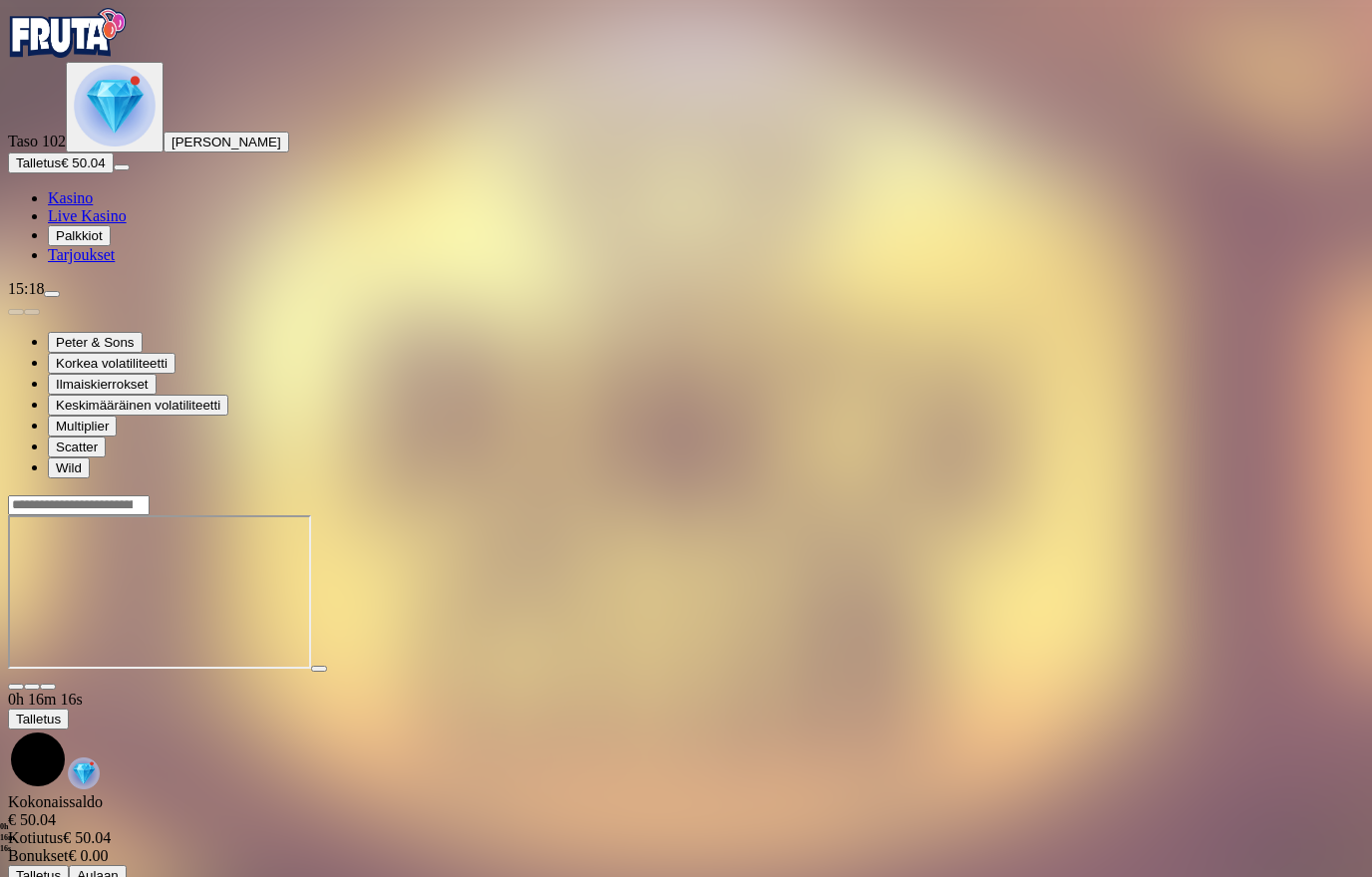 click at bounding box center [16, 687] 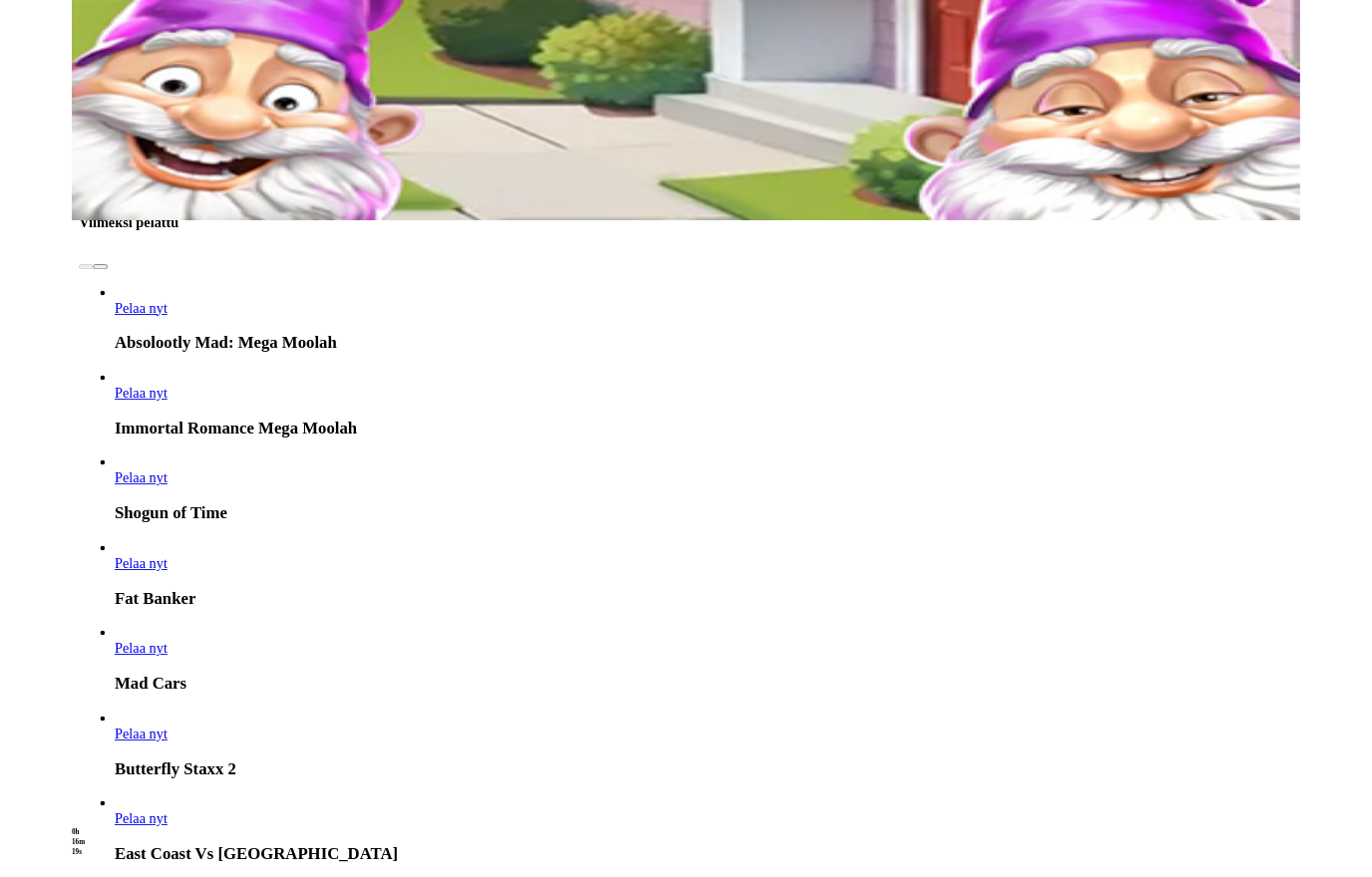 scroll, scrollTop: 741, scrollLeft: 0, axis: vertical 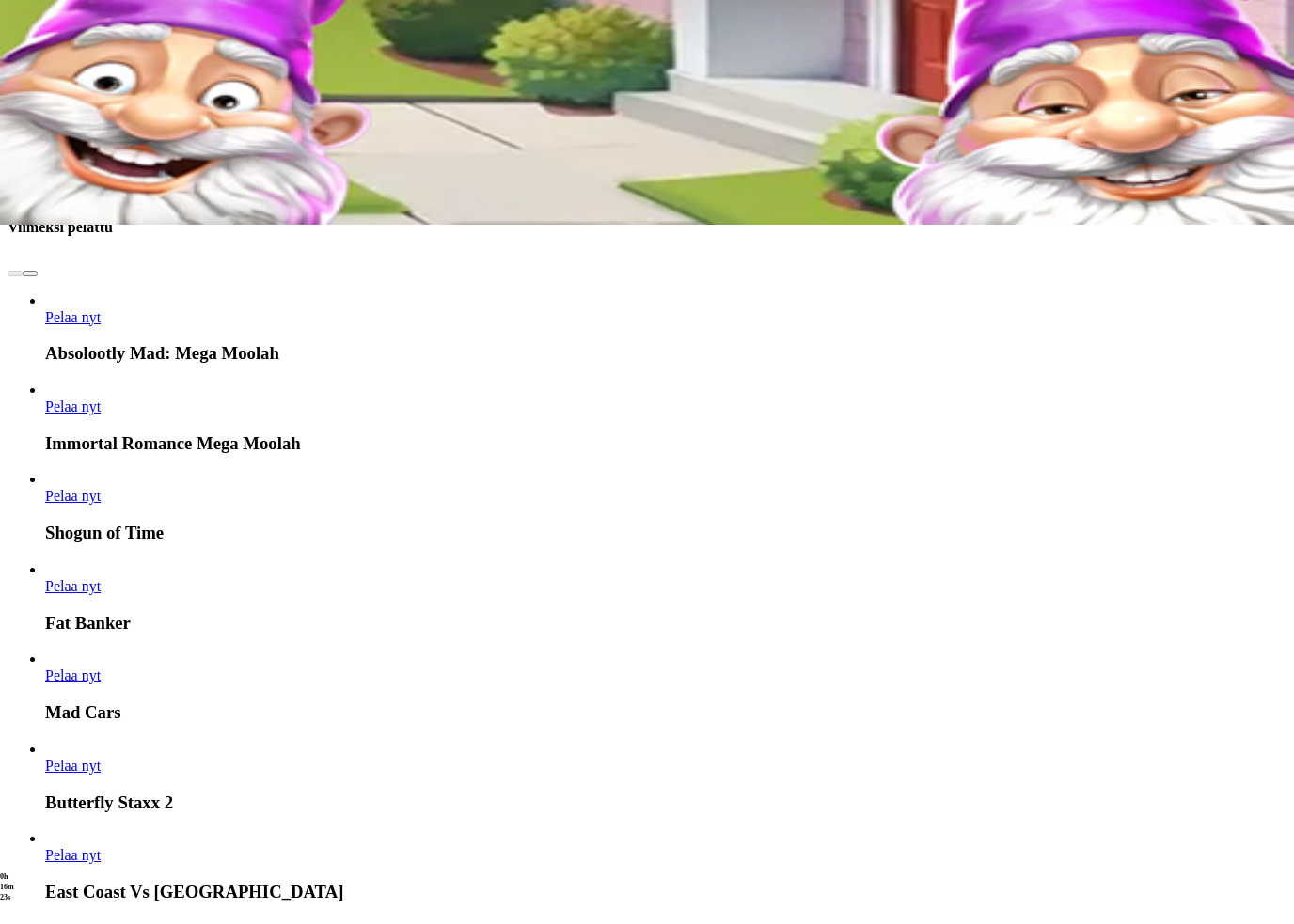 click at bounding box center [-621, 12770] 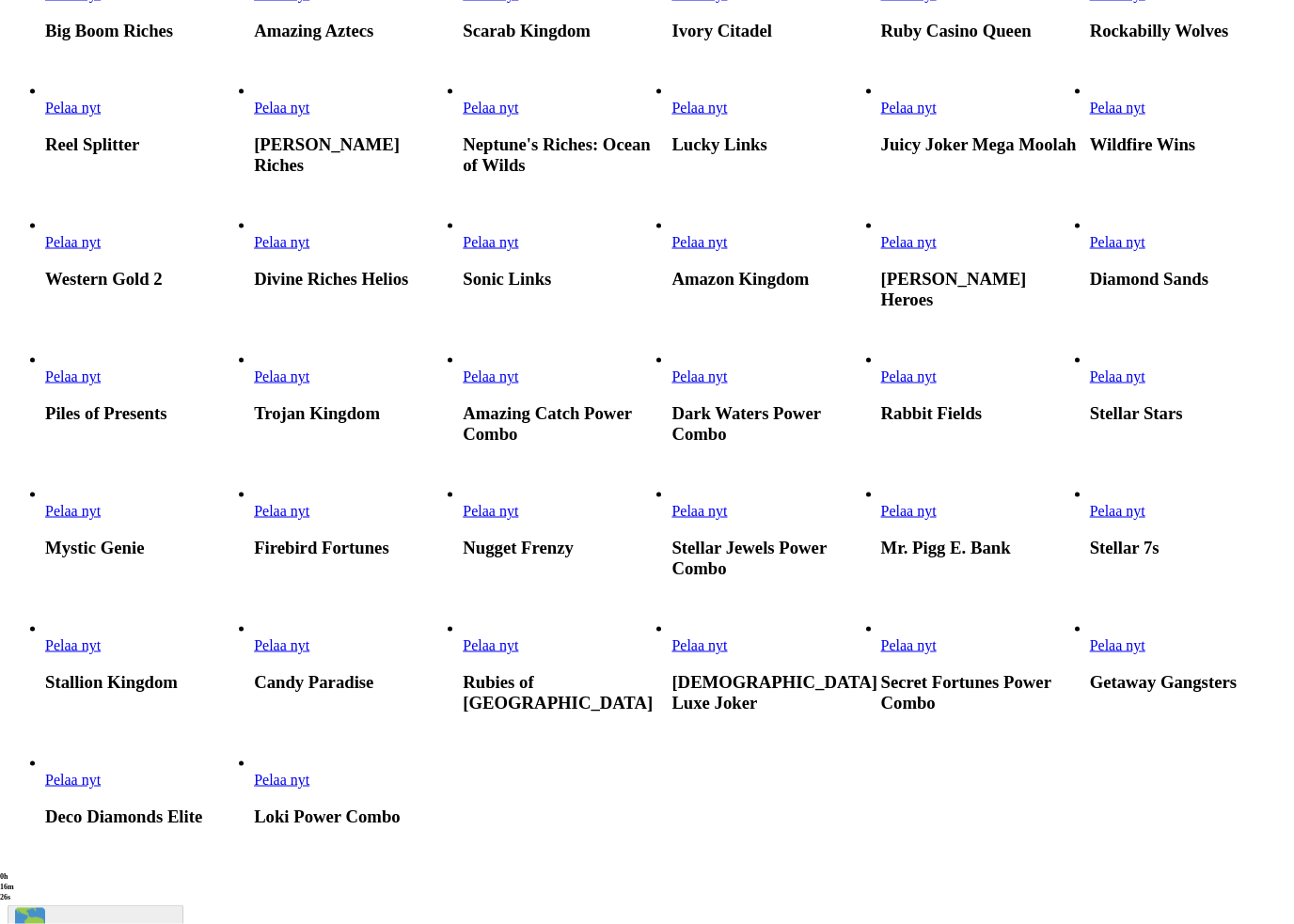 scroll, scrollTop: 809, scrollLeft: 0, axis: vertical 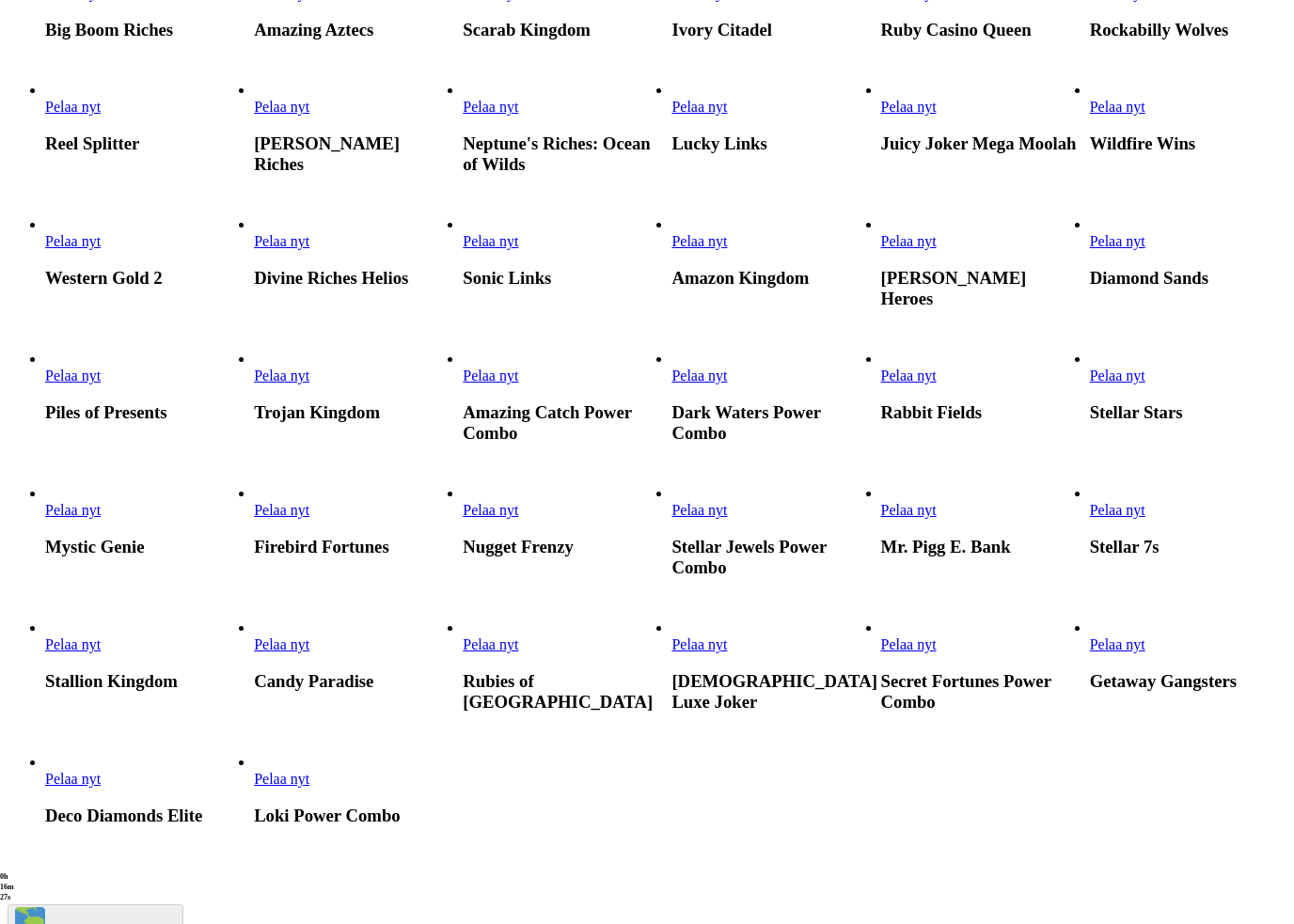 click on "Pelaa nyt" at bounding box center [72, 106] 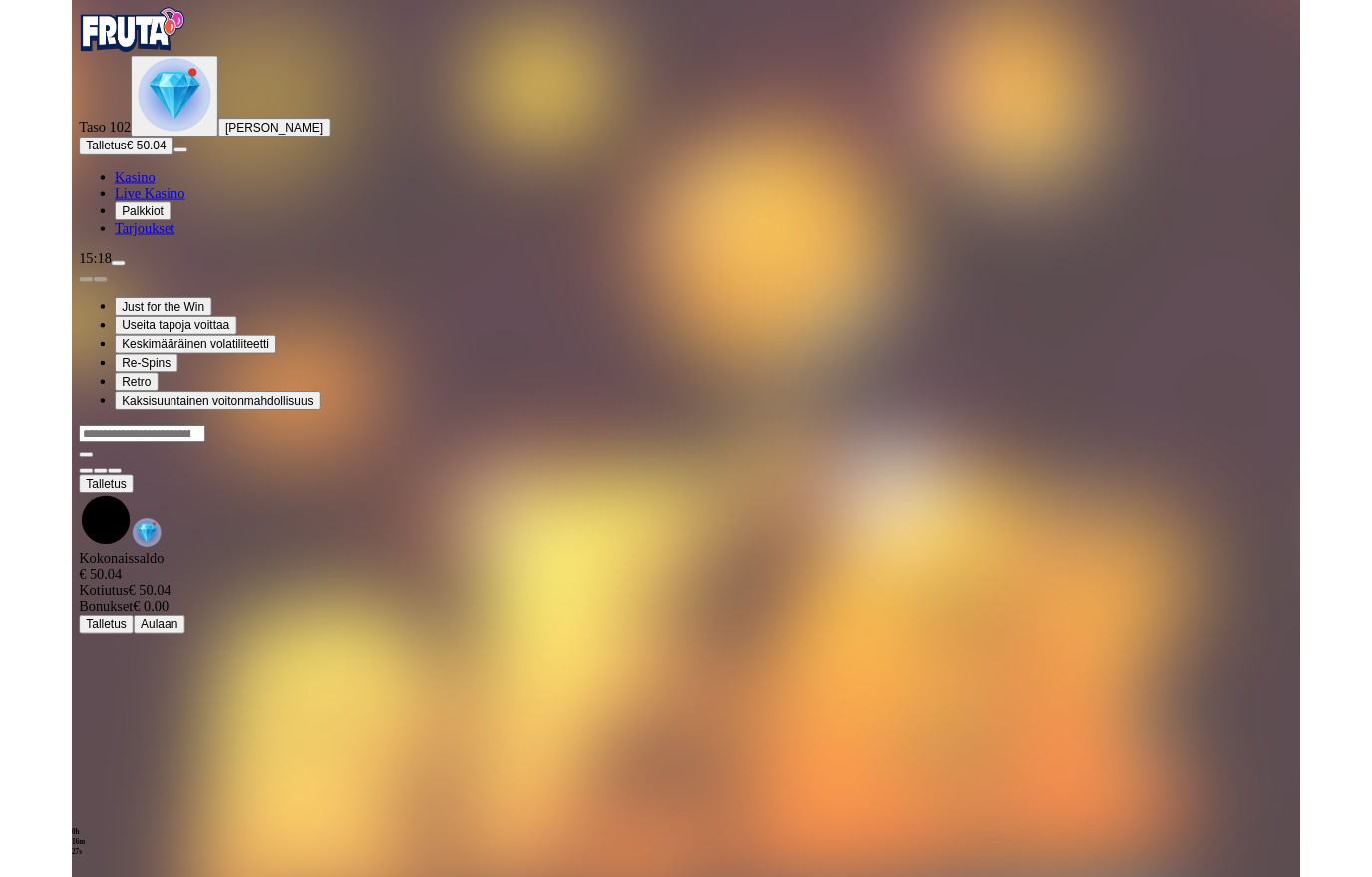 scroll, scrollTop: 0, scrollLeft: 0, axis: both 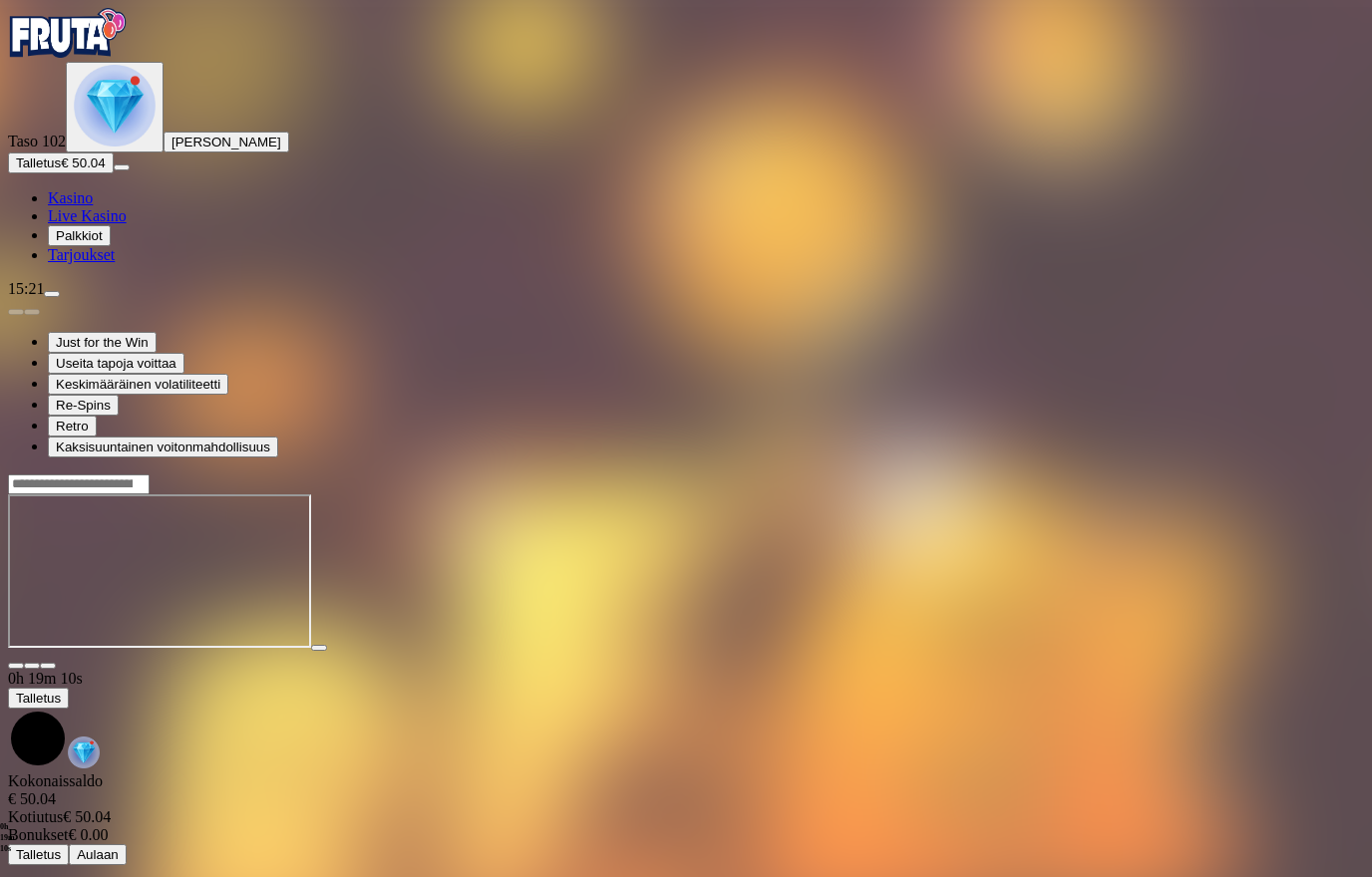 click at bounding box center [16, 666] 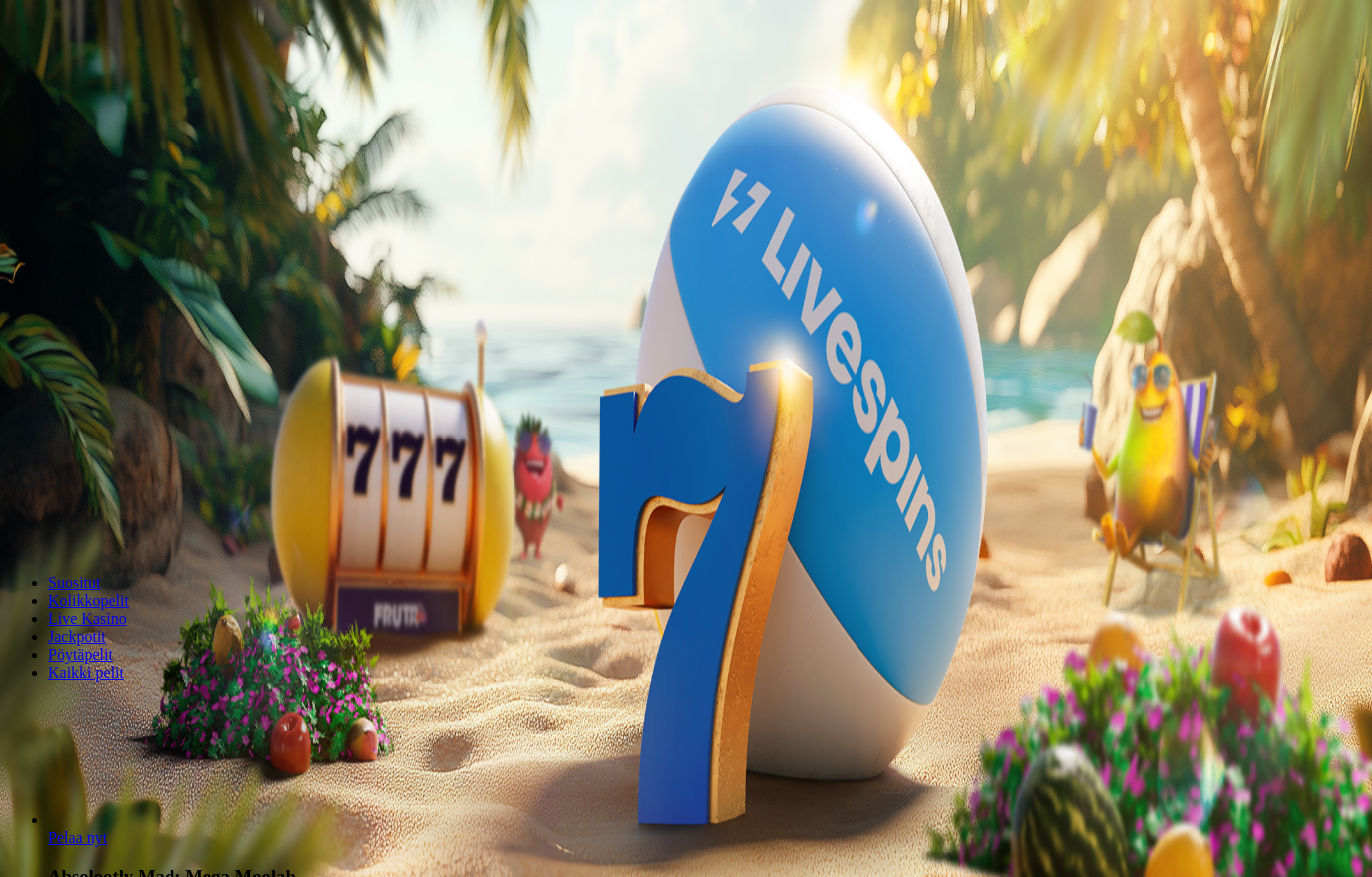 scroll, scrollTop: 0, scrollLeft: 0, axis: both 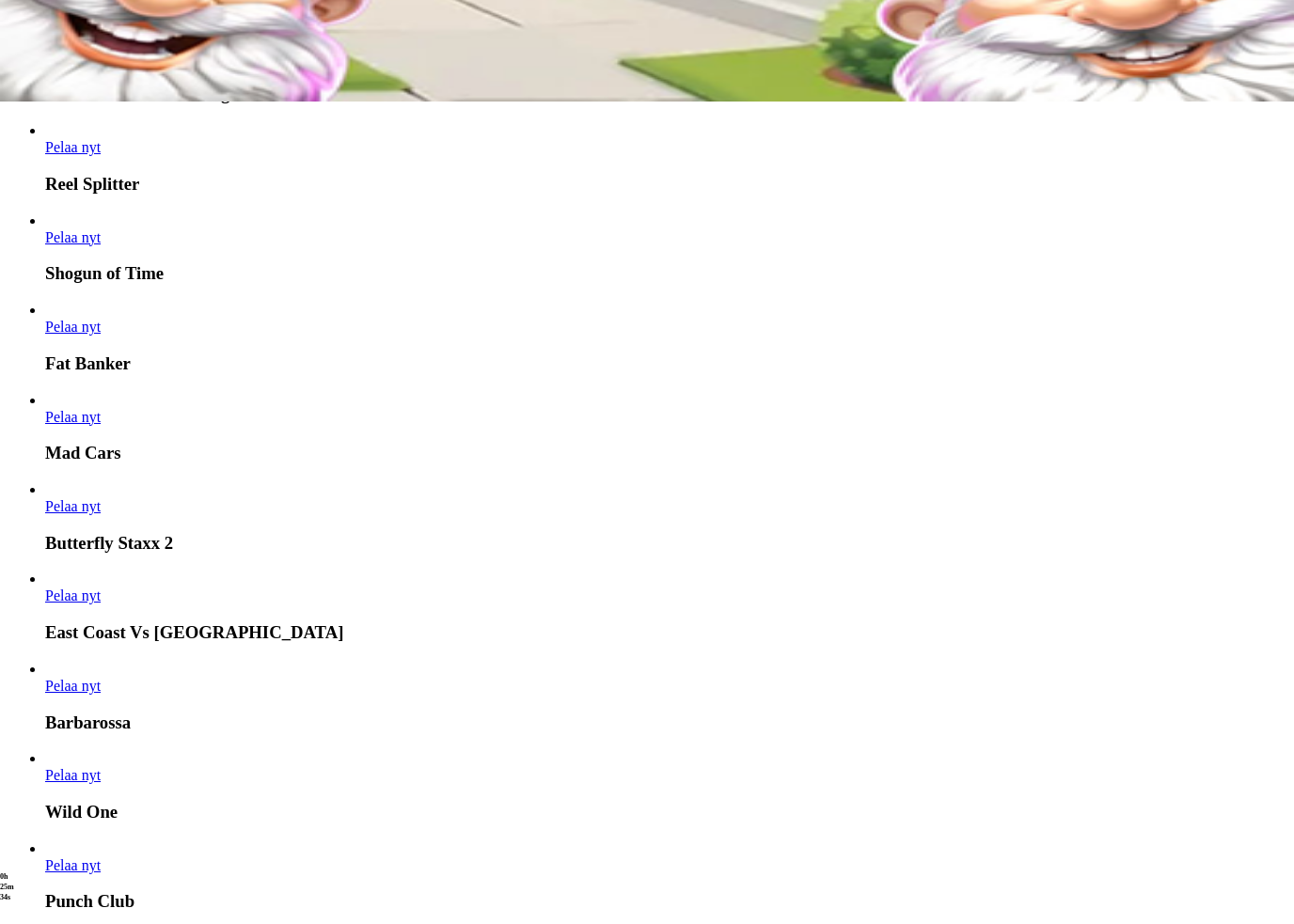click at bounding box center [647, 3270] 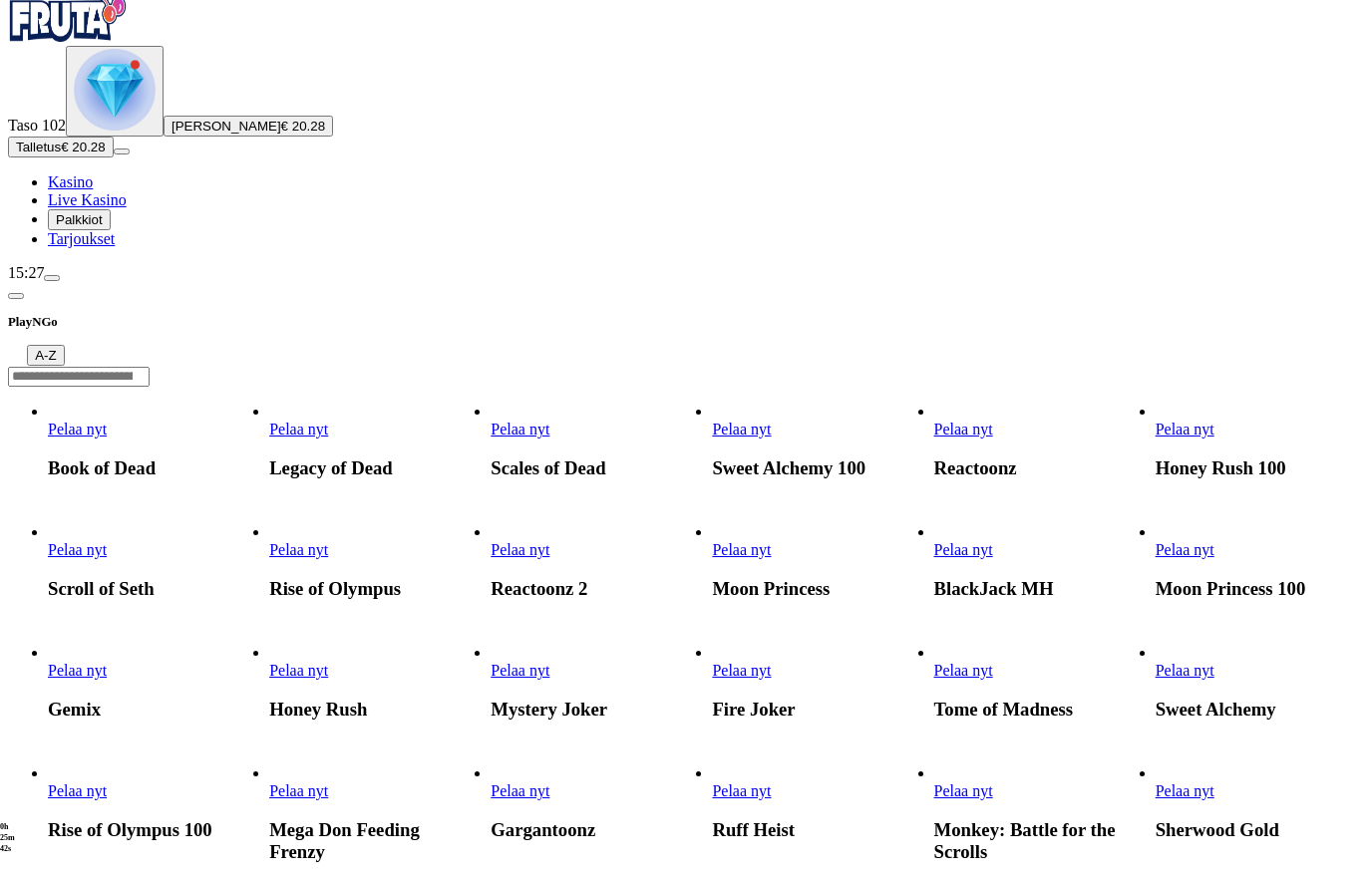 scroll, scrollTop: 0, scrollLeft: 0, axis: both 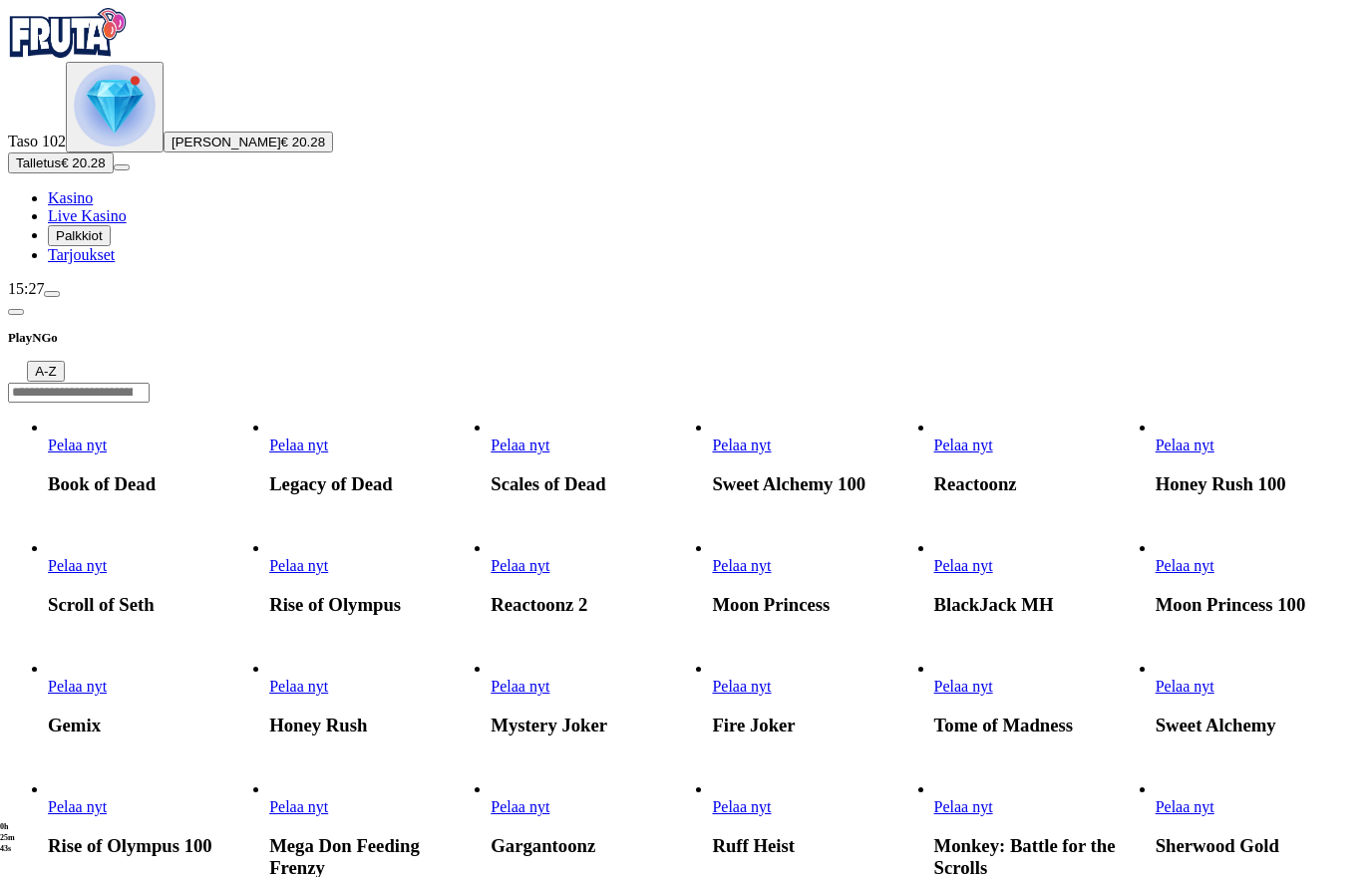 click on "Pelaa nyt" at bounding box center (519, 444) 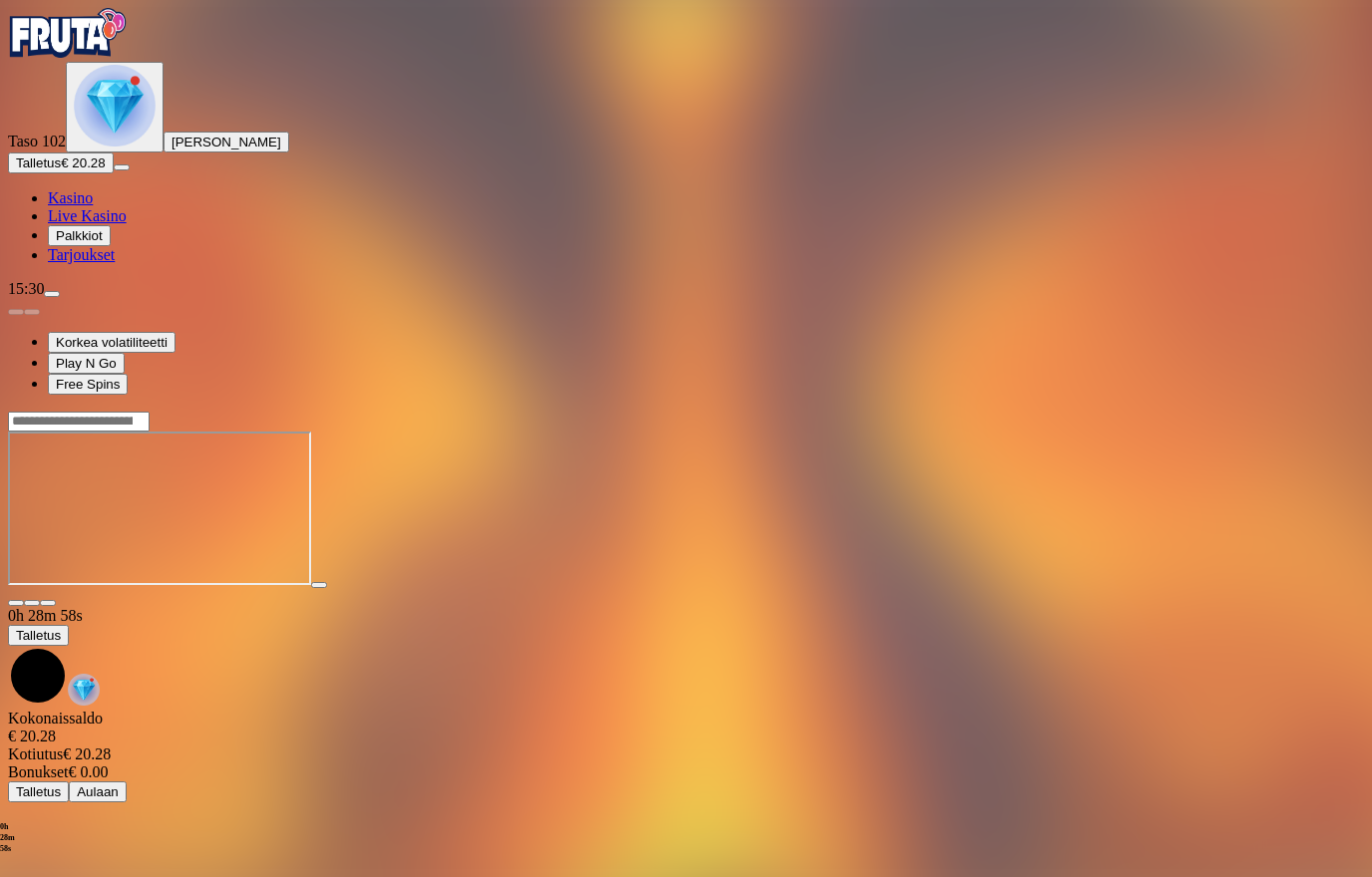 click on "Kasino" at bounding box center [70, 197] 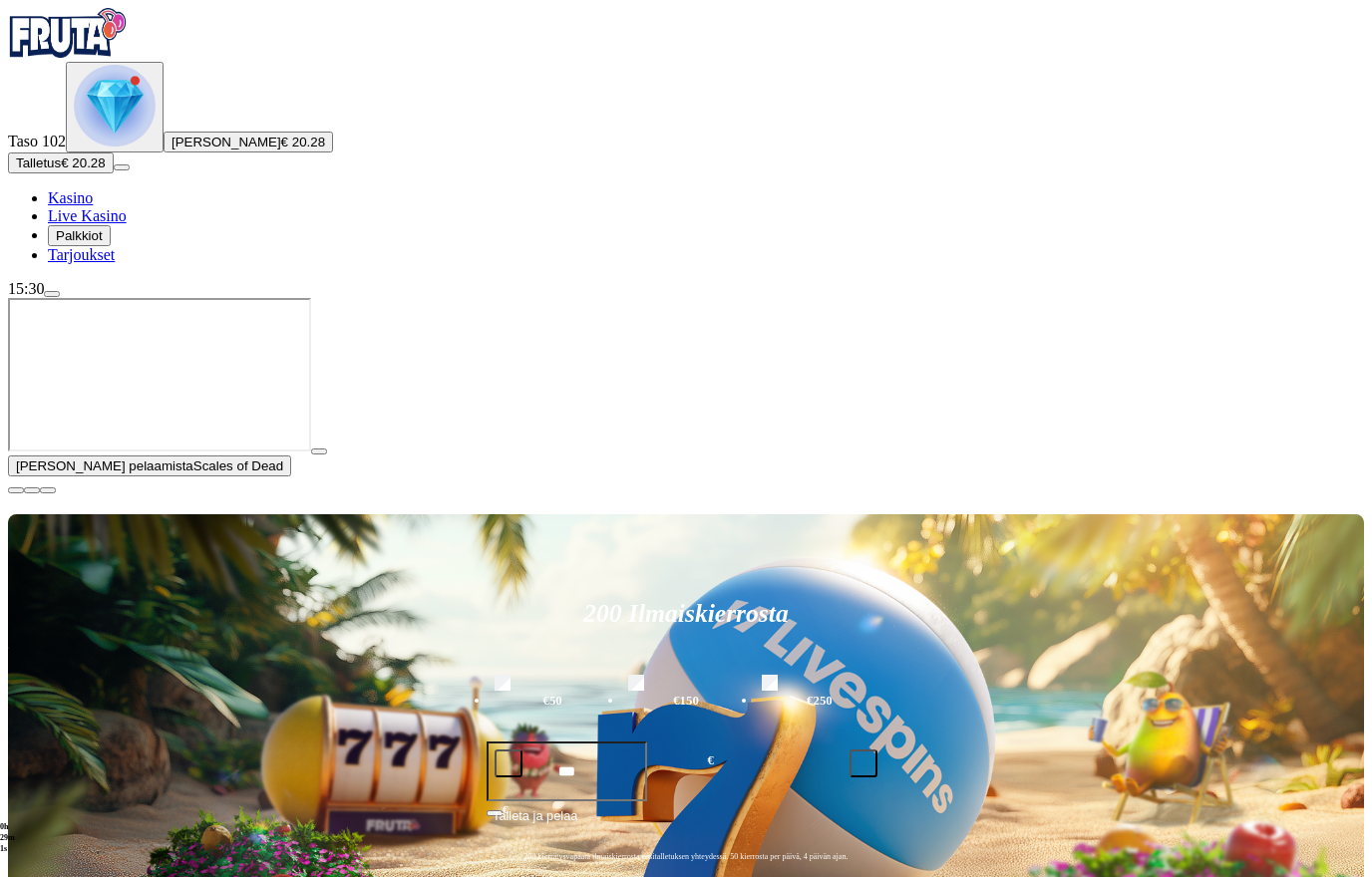 click on "Jatka pelaamista Scales of Dead 200 Ilmaiskierrosta €50 €150 €250 *** € € Talleta ja pelaa 200 kierrätysvapaata ilmaiskierrosta ensitalletuksen yhteydessä. 50 kierrosta per päivä, 4 päivän ajan. Suositut Kolikkopelit Live Kasino Jackpotit Pöytäpelit Kaikki pelit Viimeksi pelattu Pelaa nyt Absolootly Mad: Mega Moolah Pelaa nyt Immortal Romance Mega Moolah Pelaa nyt Reel Splitter Pelaa nyt Shogun of Time Pelaa nyt Fat Banker Pelaa nyt Mad Cars Pelaa nyt Butterfly Staxx 2 Pelaa nyt East Coast Vs West Coast Pelaa nyt Scales of Dead Pelaa nyt Barbarossa Pelaa nyt Wild One Suosituinta alueellasi Näytä kaikki Pelaa nyt Reactoonz Pelaa nyt Cherry Pop Deluxe Pelaa nyt Brute Force Pelaa nyt Wanted Dead or a Wild Pelaa nyt Sweet Bonanza Pelaa nyt Barbarossa Pelaa nyt Le Bandit Pelaa nyt Esqueleto Explosivo 2 Pelaa nyt Book of Dead Pelaa nyt Moon Princess 100 Pelaa nyt Gates of Olympus Uusia pelejä Näytä kaikki Pelaa nyt Play'n GO Buffalo of Wealth Pelaa nyt Rabbit in the Hat – Tap N Cash Alibi ." at bounding box center [686, 8717] 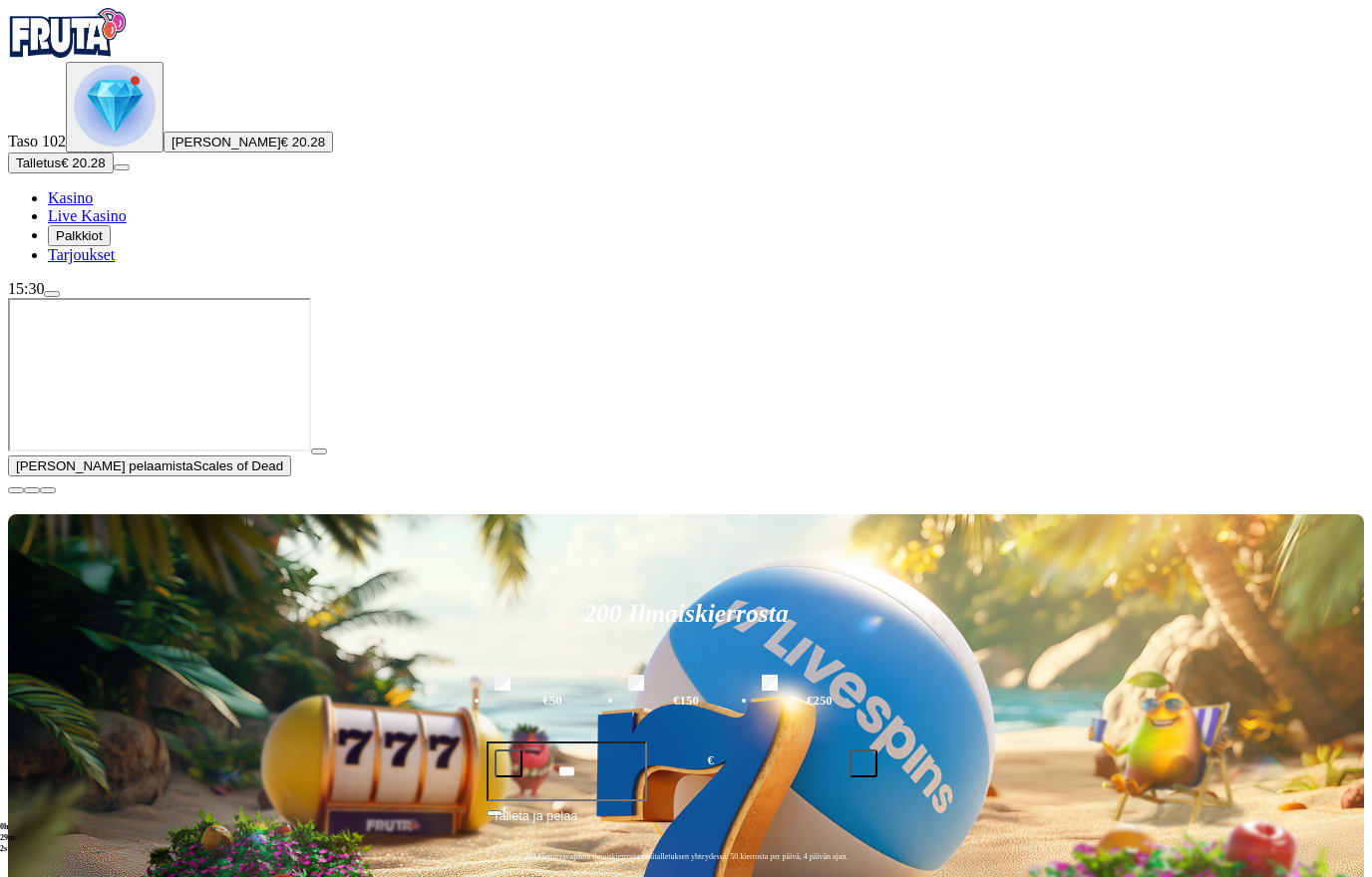 click at bounding box center (16, 490) 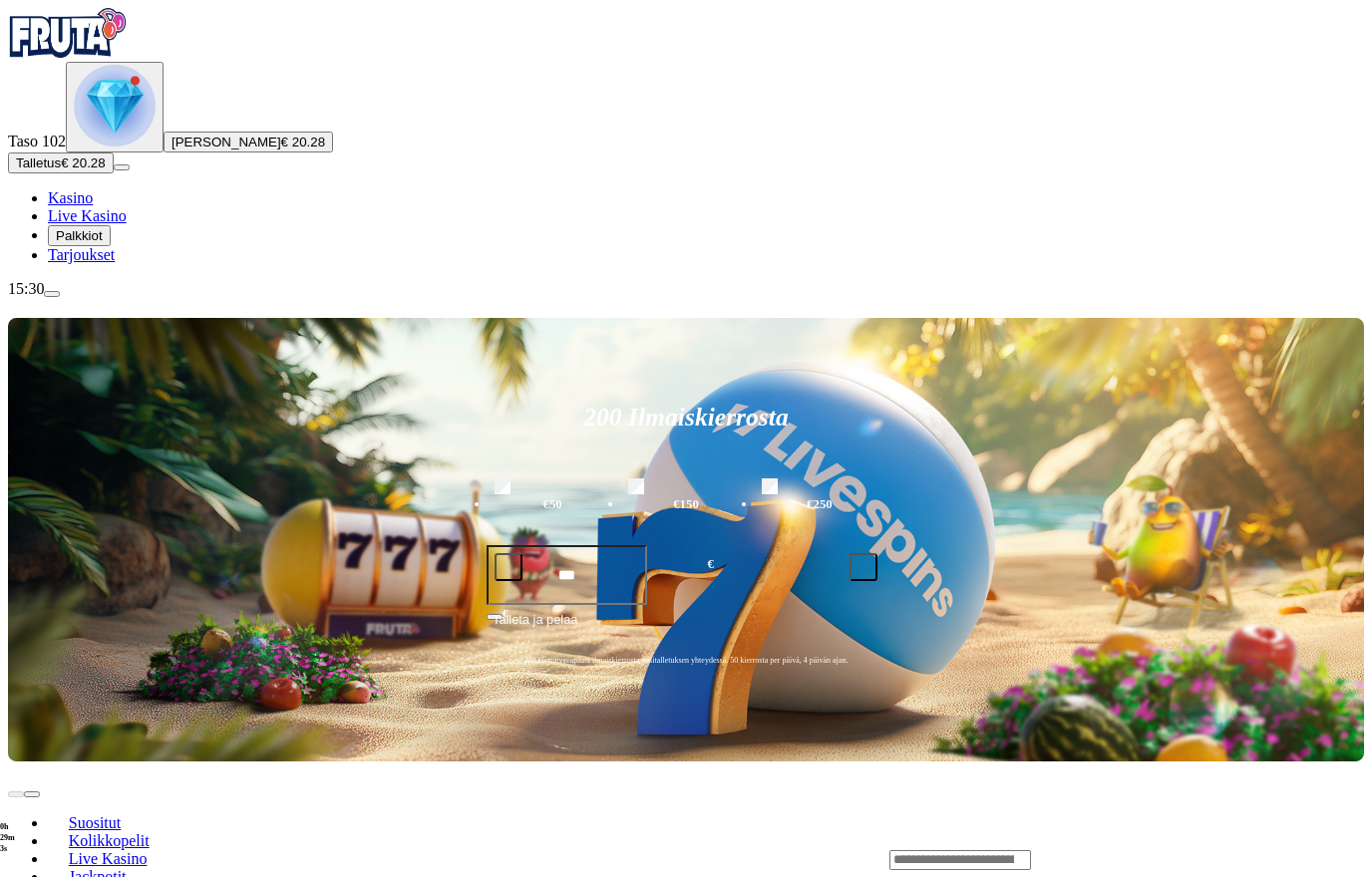 click at bounding box center [52, 294] 